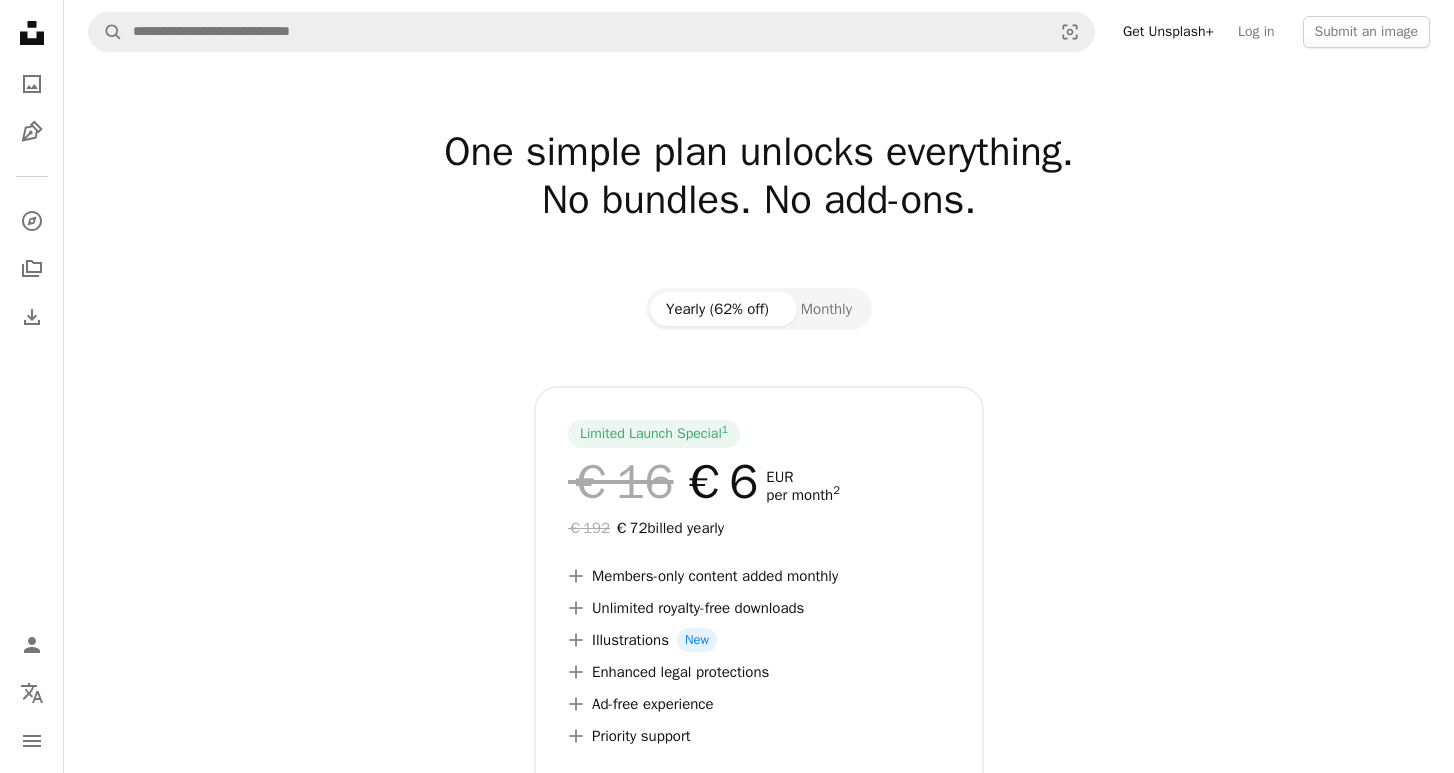 scroll, scrollTop: 0, scrollLeft: 0, axis: both 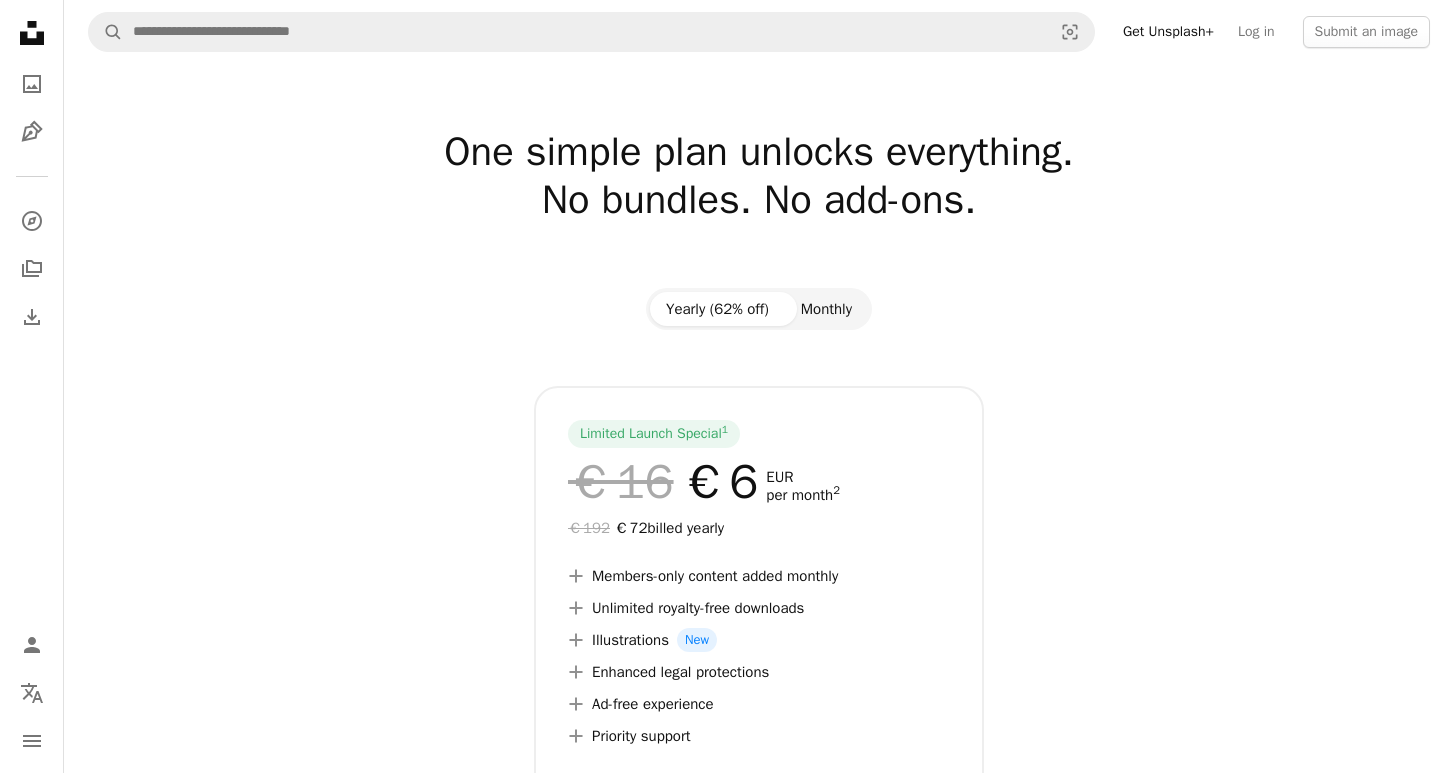 click on "Monthly" at bounding box center (826, 309) 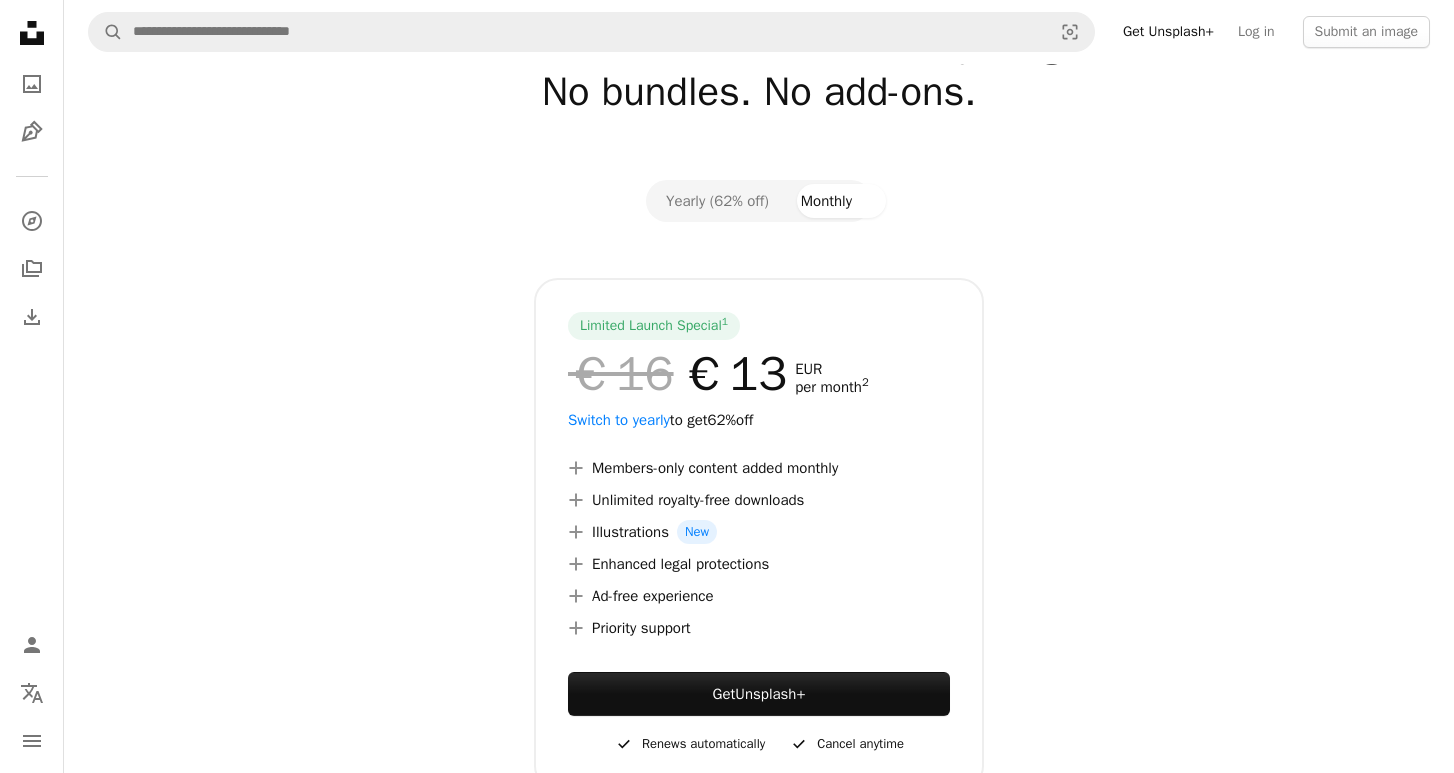 scroll, scrollTop: 123, scrollLeft: 0, axis: vertical 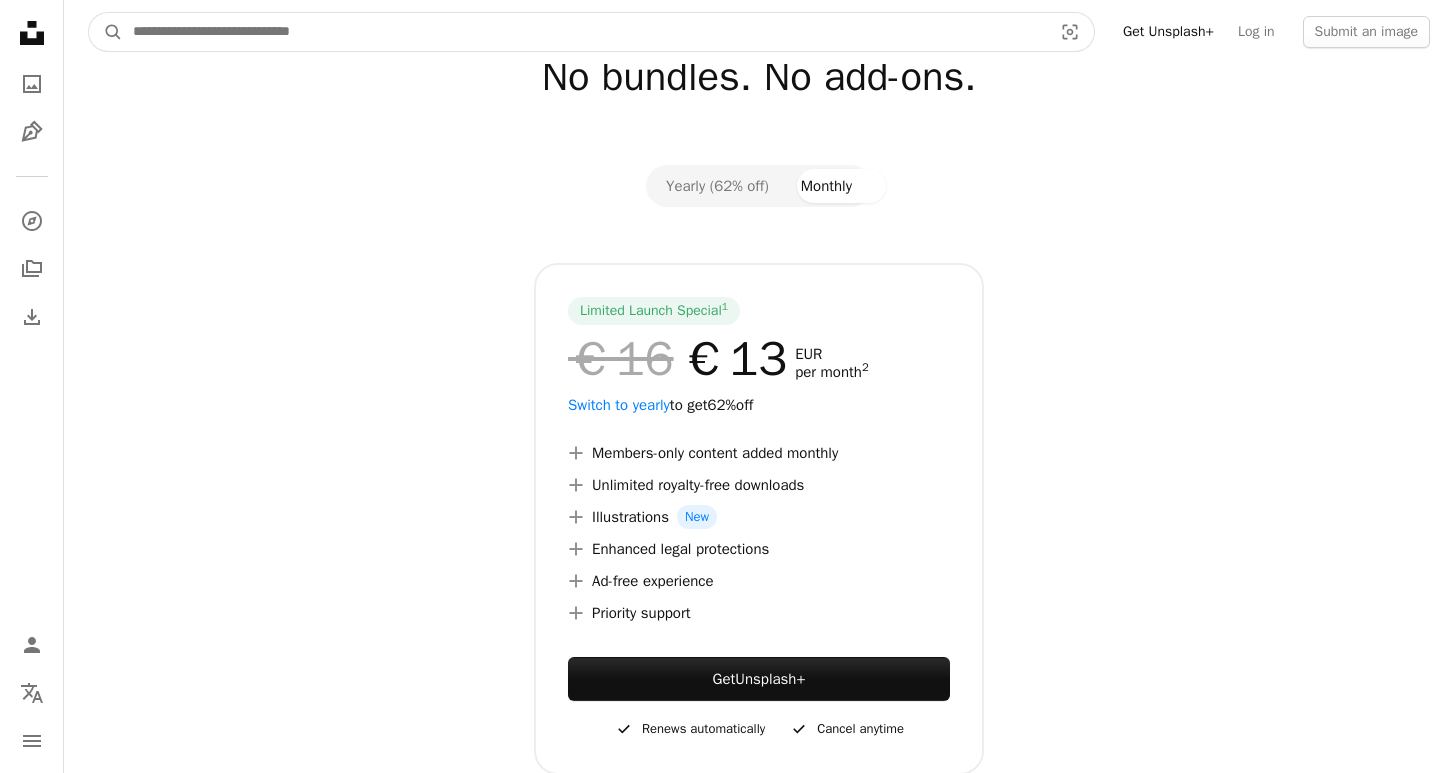 click at bounding box center [584, 32] 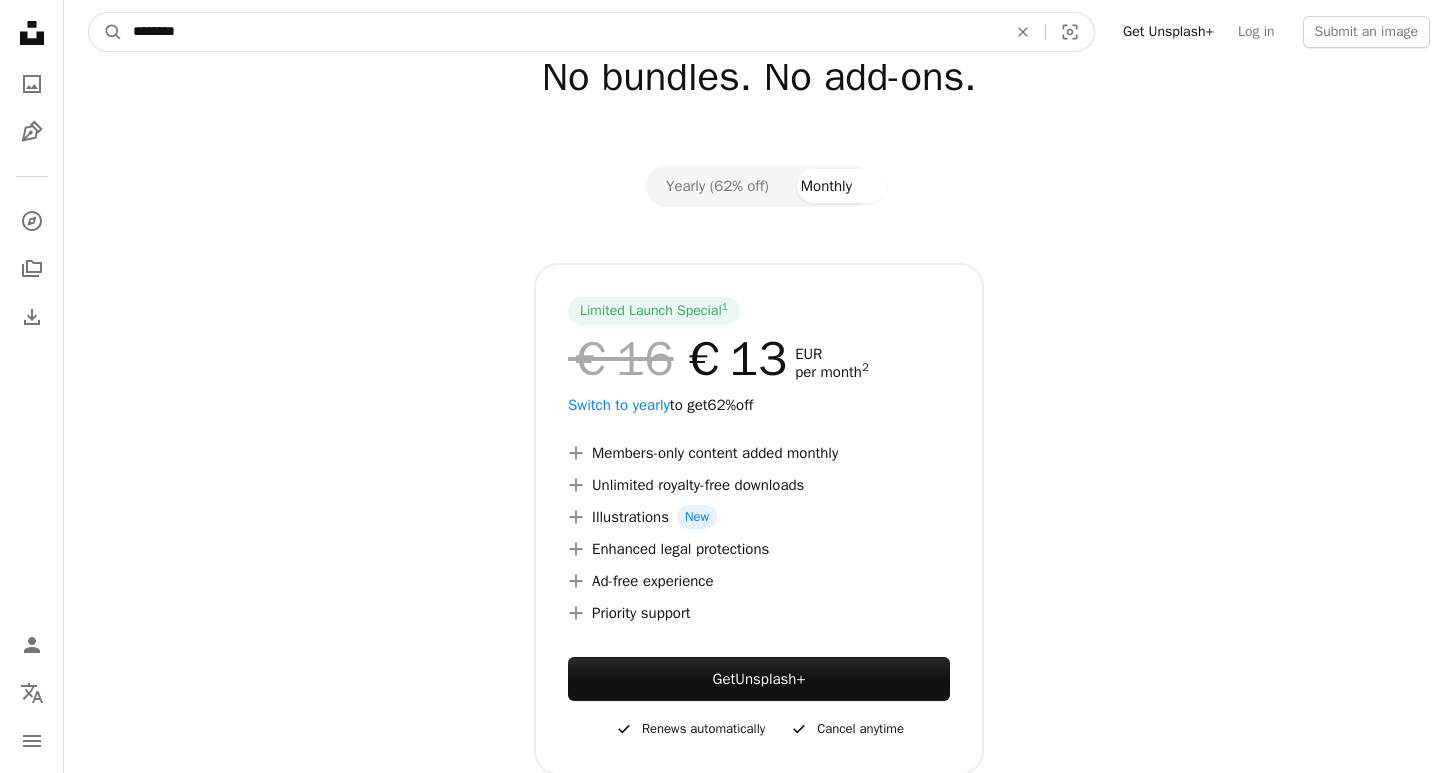 type on "*******" 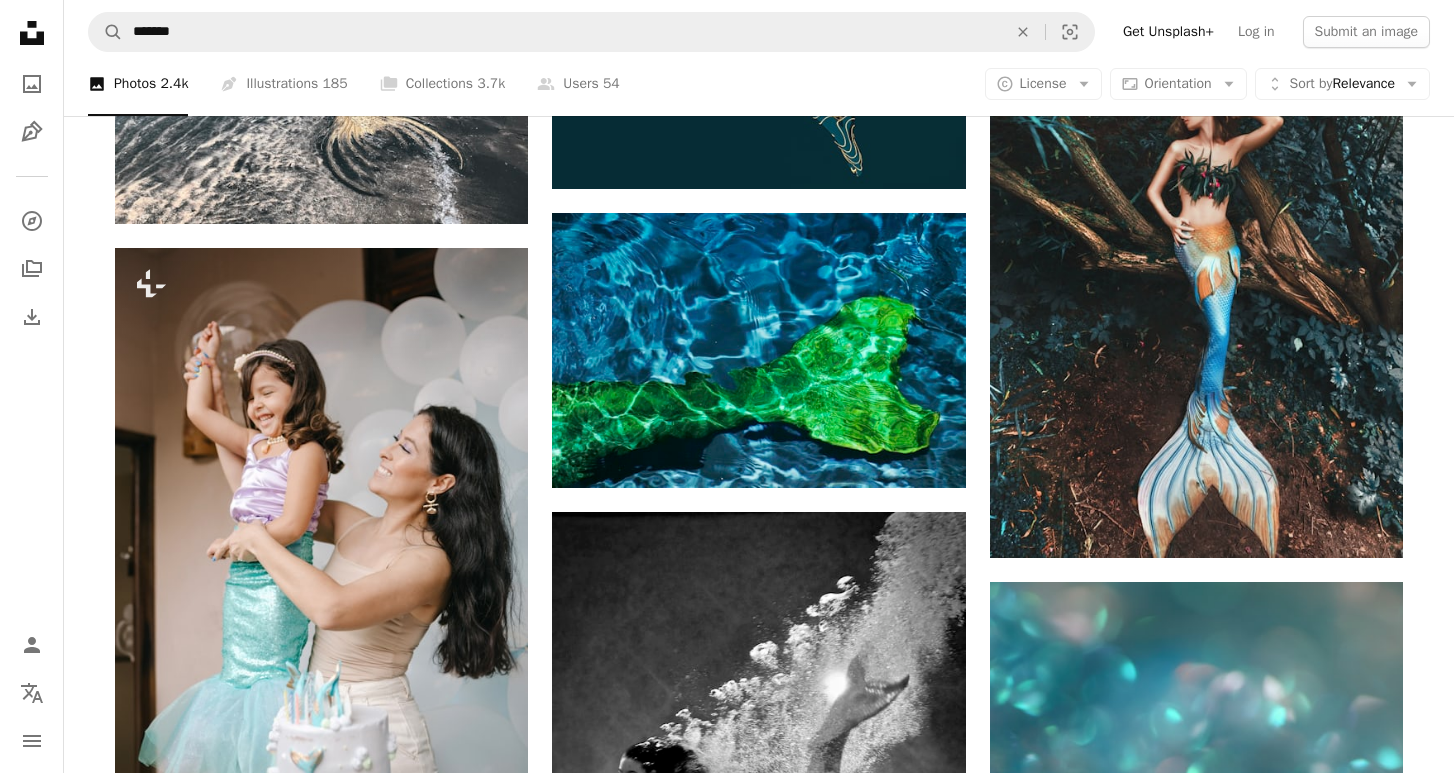 scroll, scrollTop: 1146, scrollLeft: 0, axis: vertical 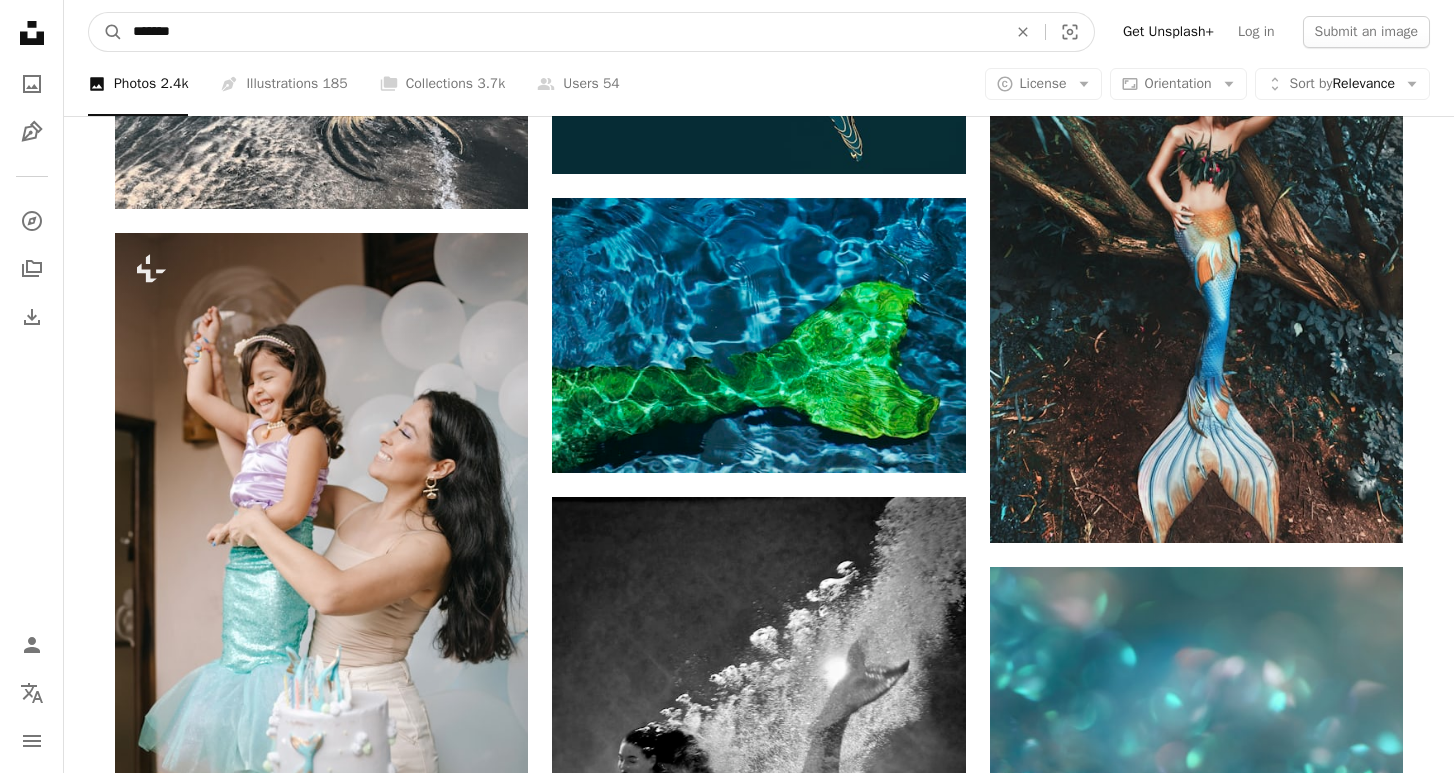 drag, startPoint x: 442, startPoint y: 28, endPoint x: -9, endPoint y: 7, distance: 451.48865 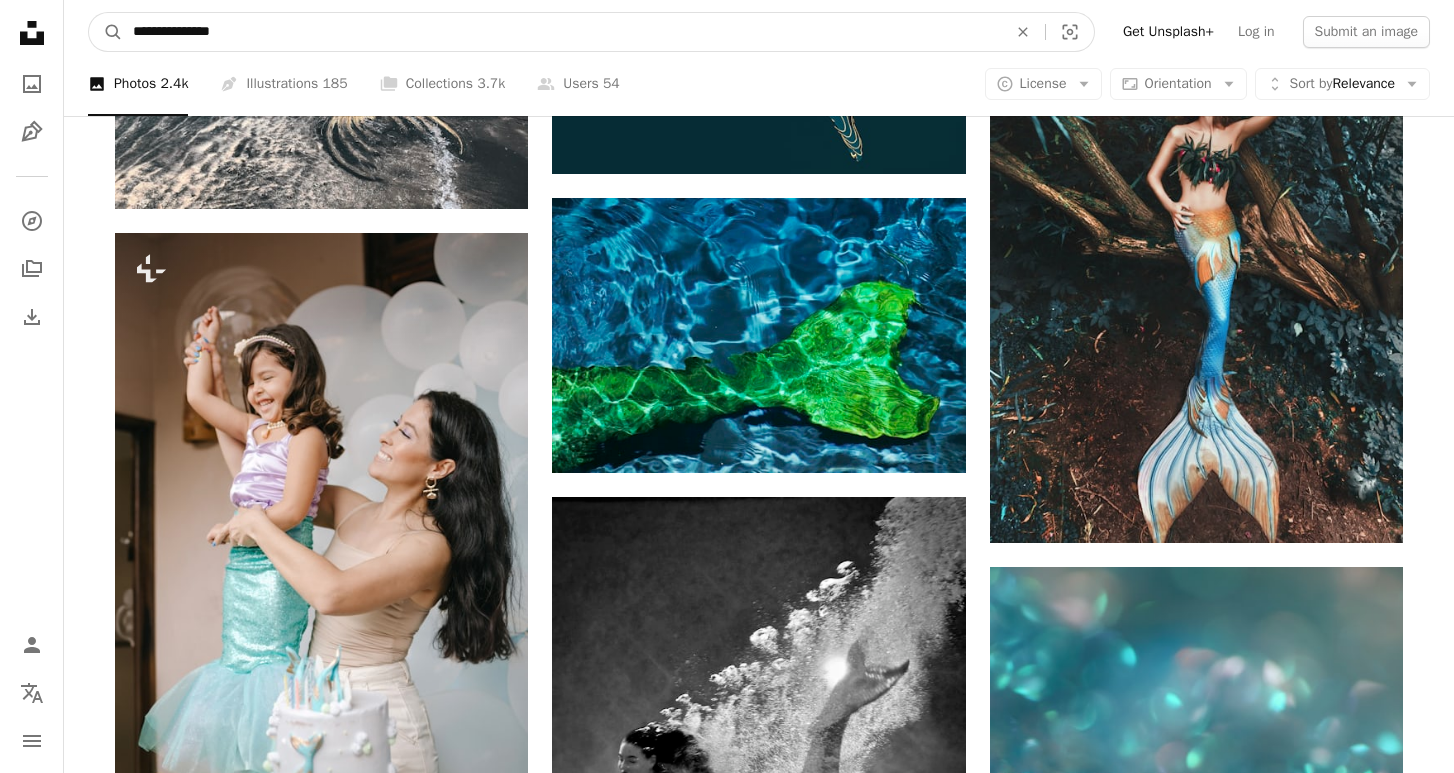 click on "A magnifying glass" at bounding box center [106, 32] 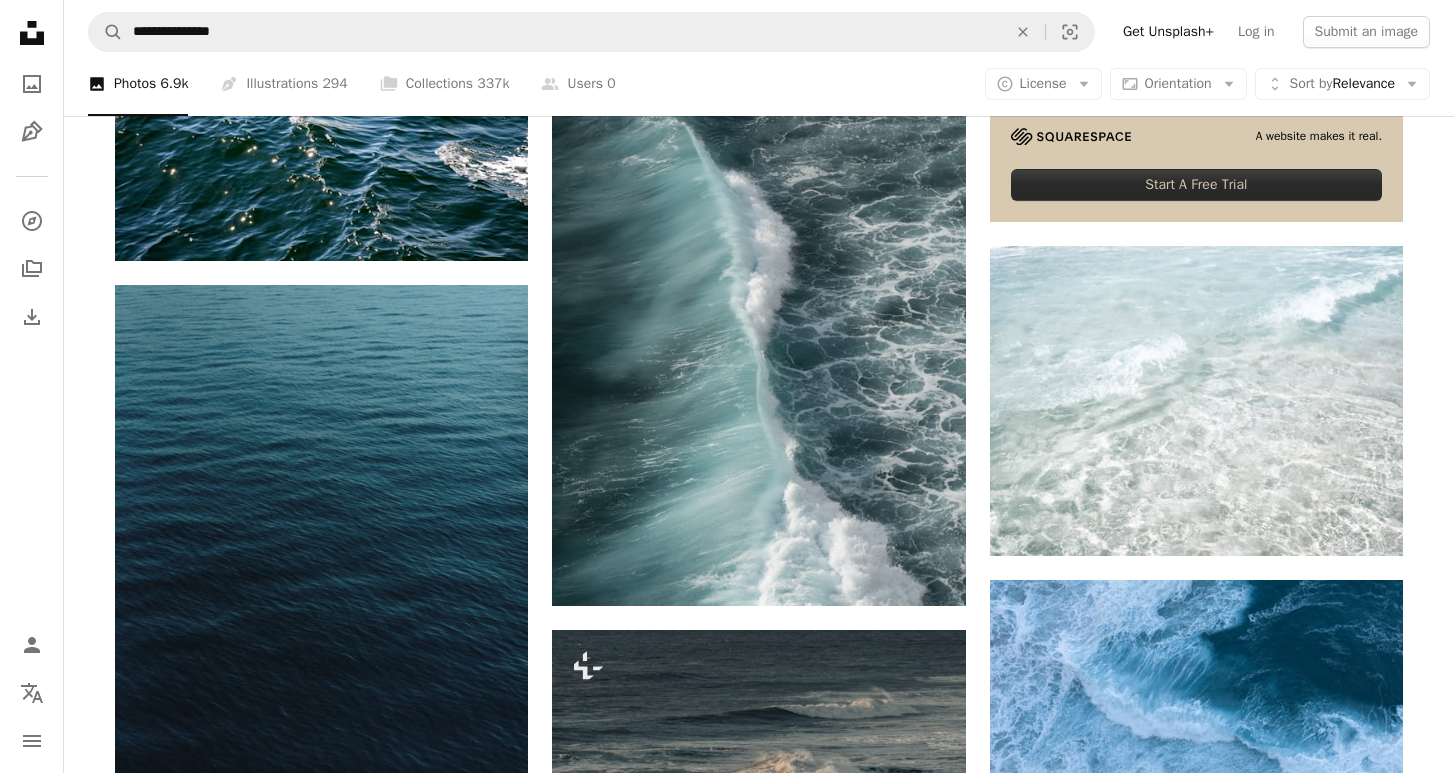 scroll, scrollTop: 774, scrollLeft: 0, axis: vertical 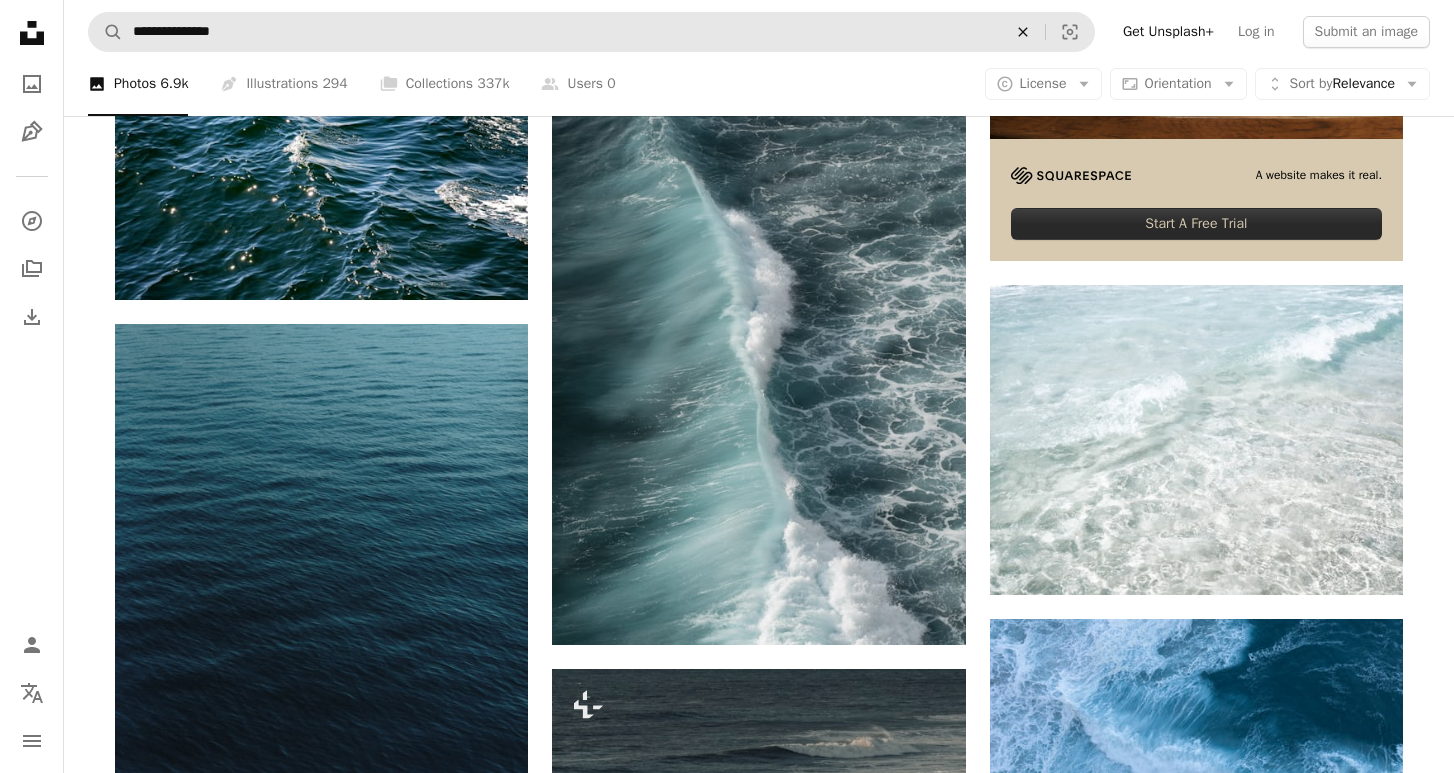 click on "An X shape" 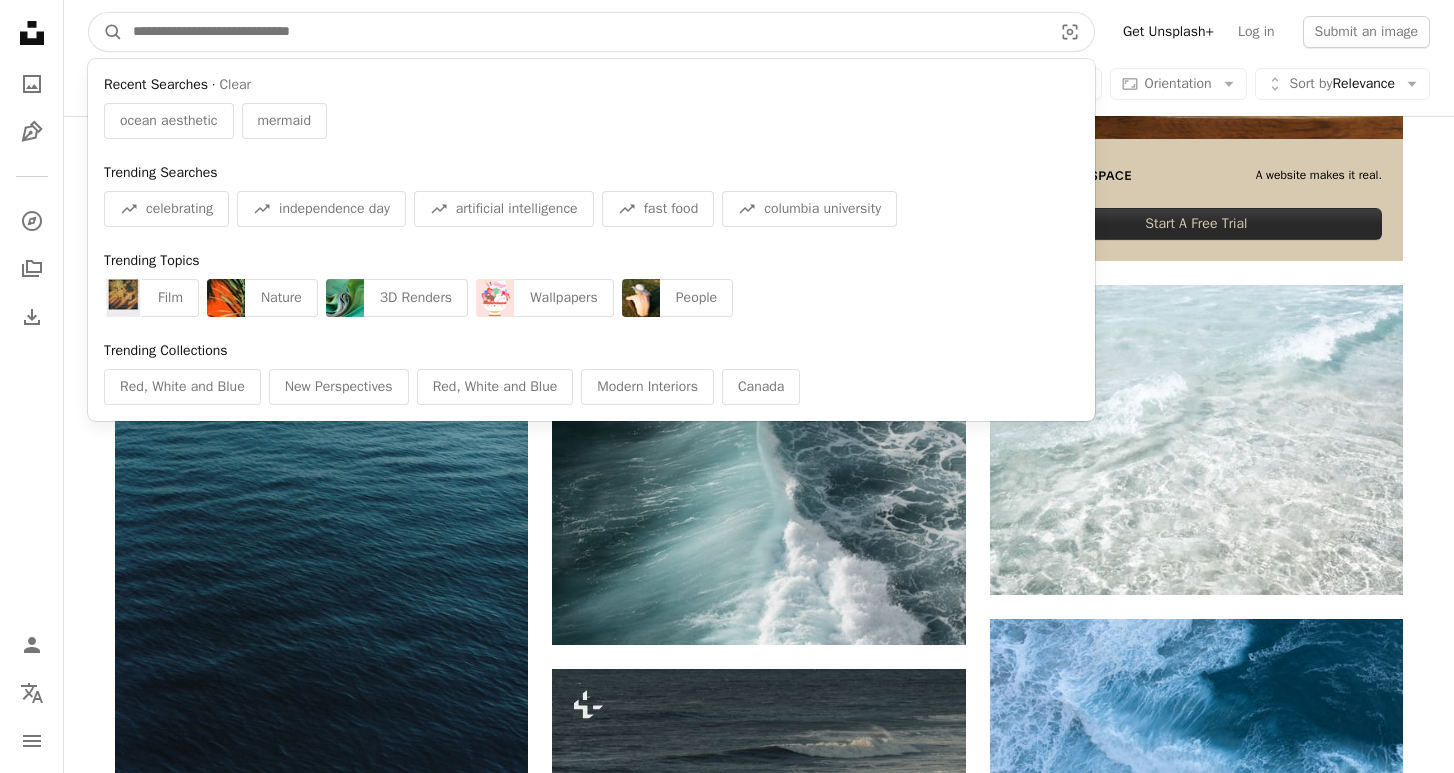 paste on "**********" 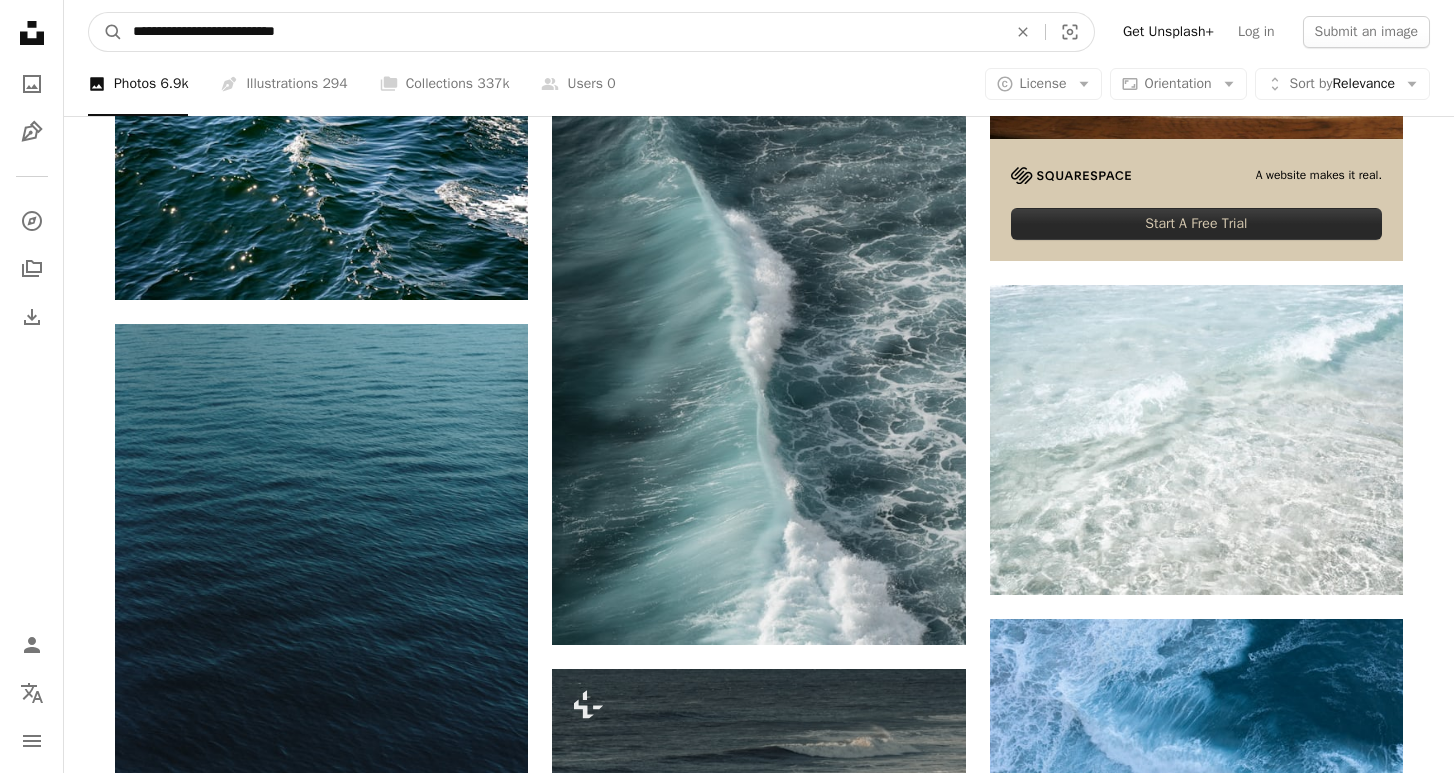 click on "A magnifying glass" at bounding box center (106, 32) 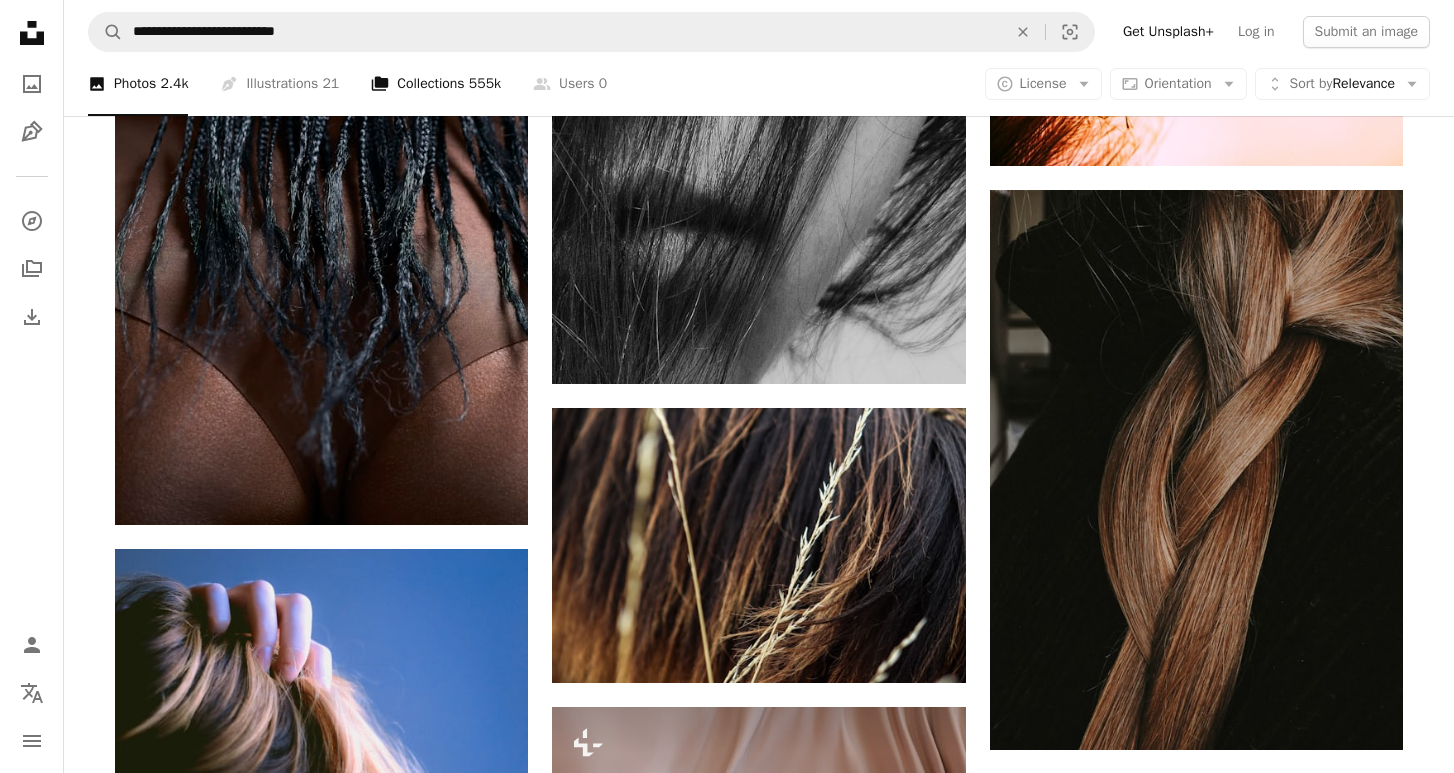scroll, scrollTop: 2506, scrollLeft: 0, axis: vertical 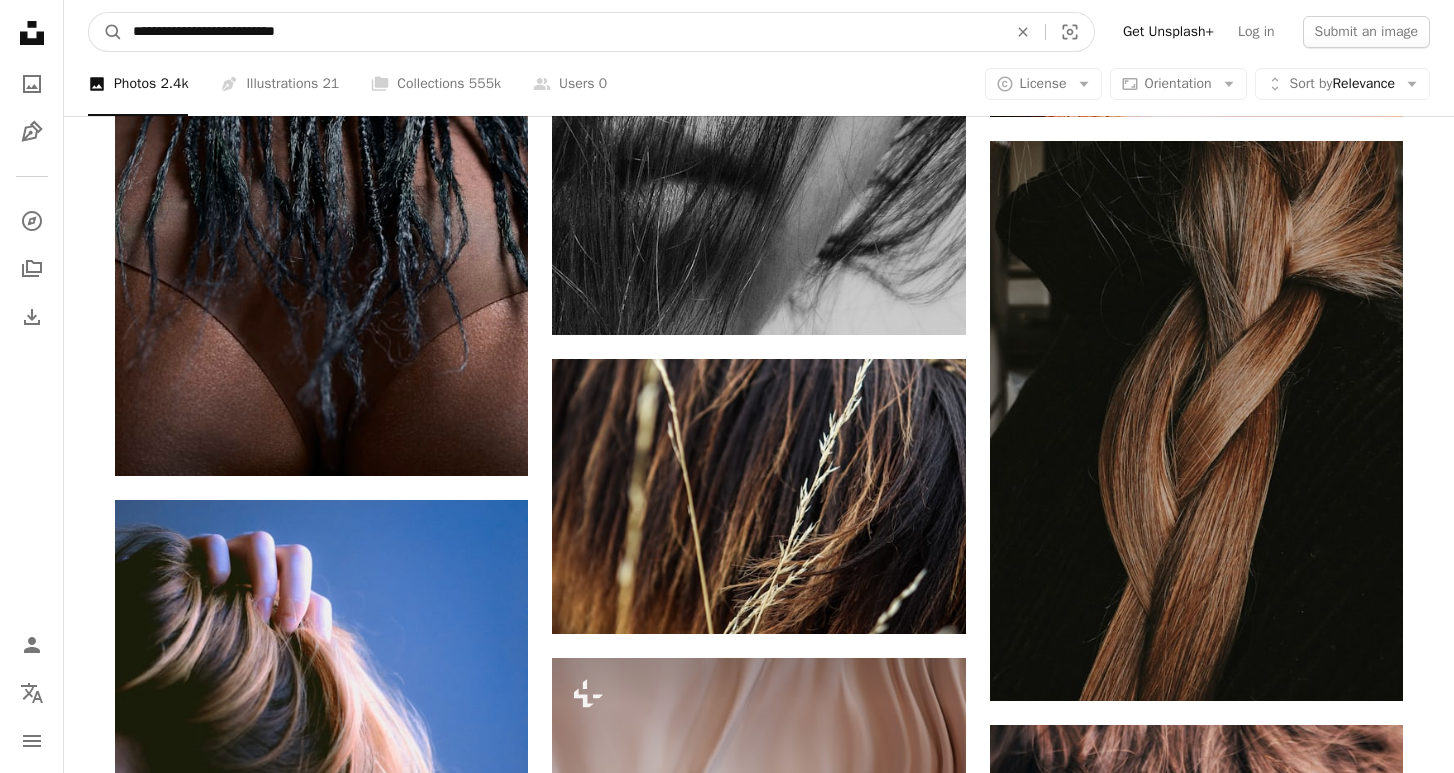 click on "**********" at bounding box center [562, 32] 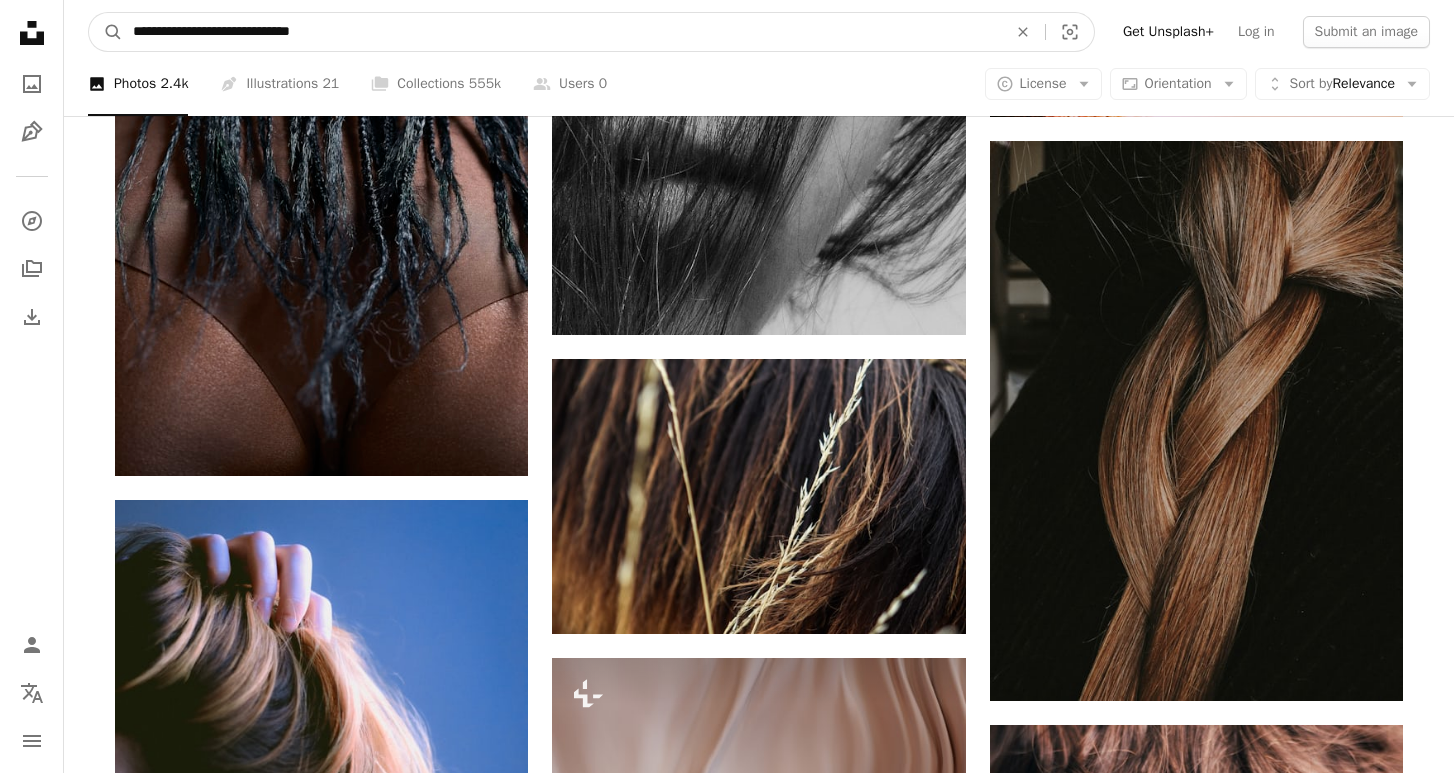 type on "**********" 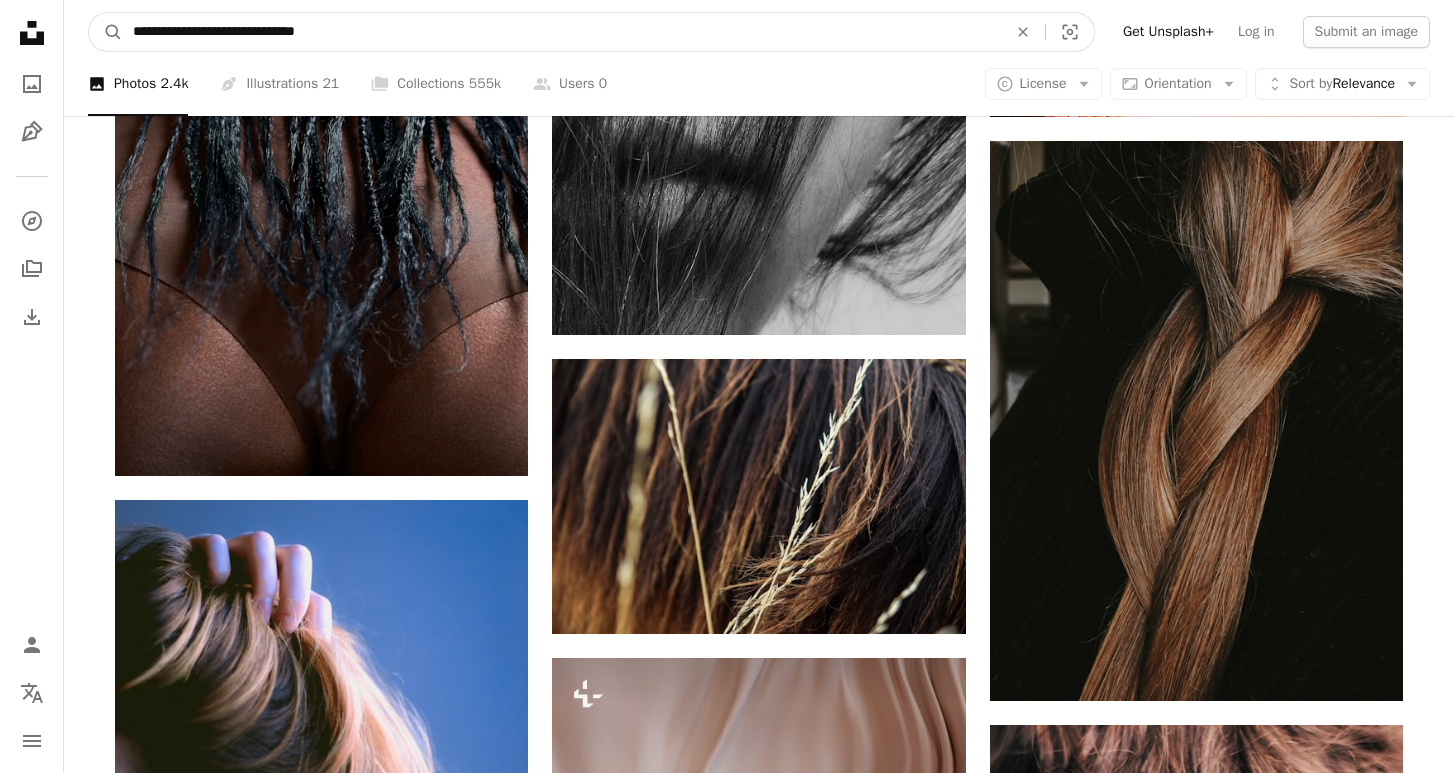 click on "A magnifying glass" at bounding box center [106, 32] 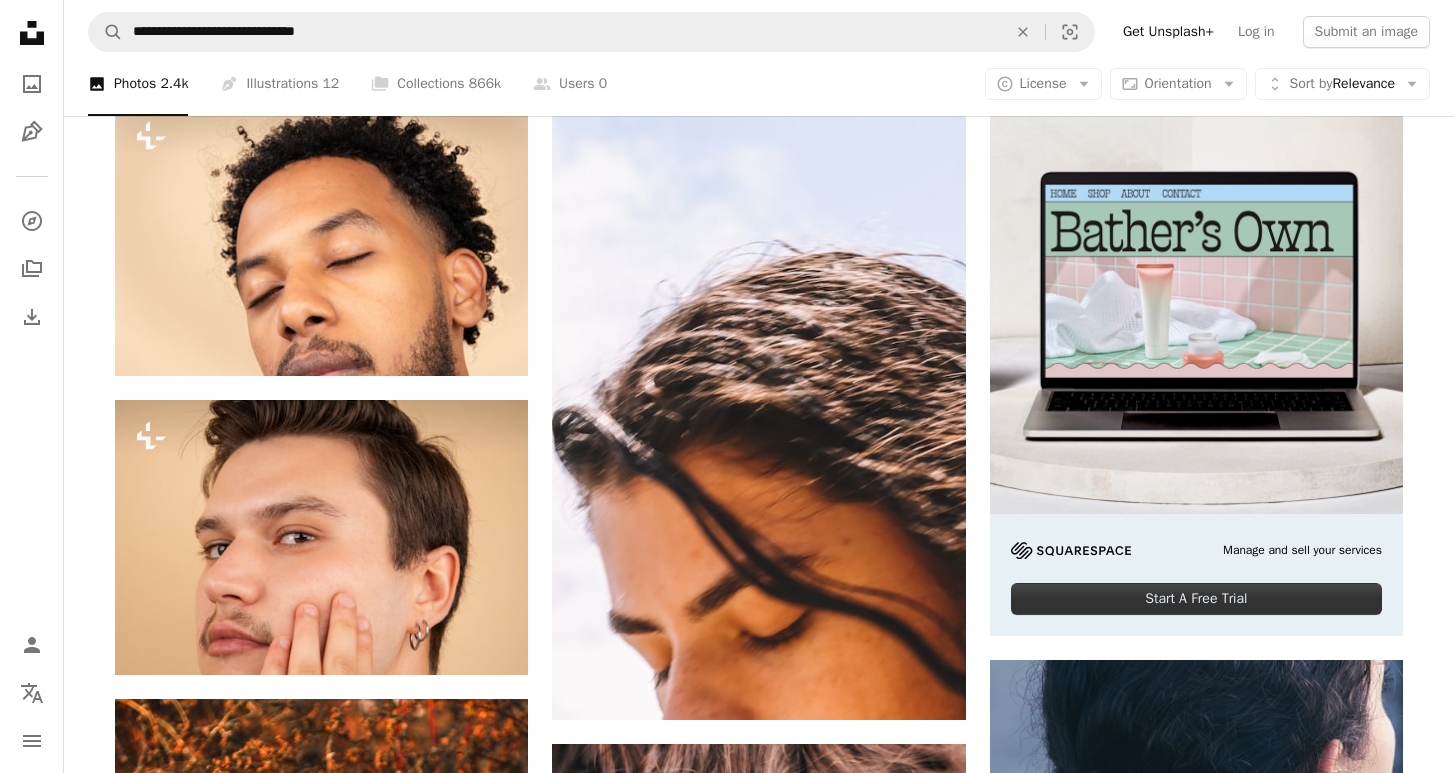 scroll, scrollTop: 797, scrollLeft: 0, axis: vertical 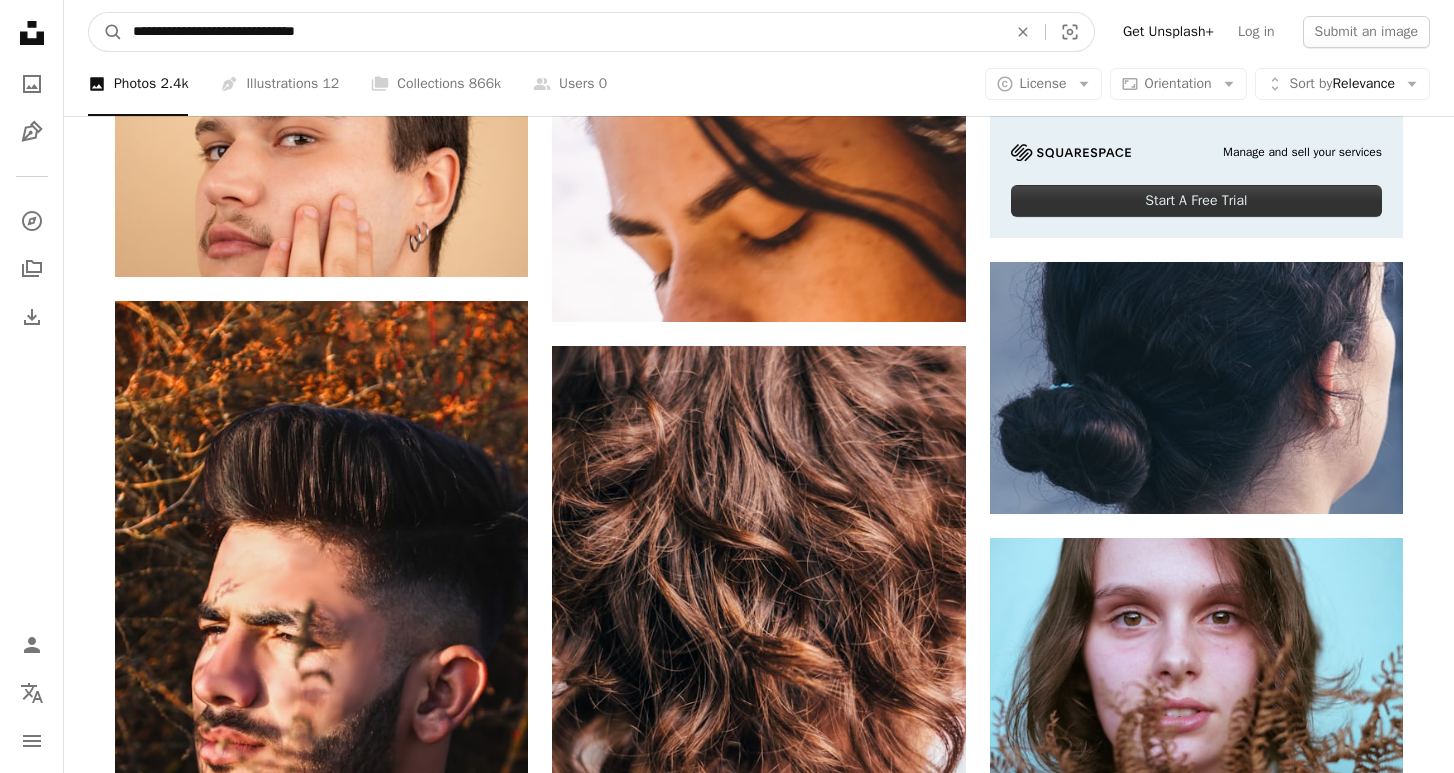 click on "**********" at bounding box center (562, 32) 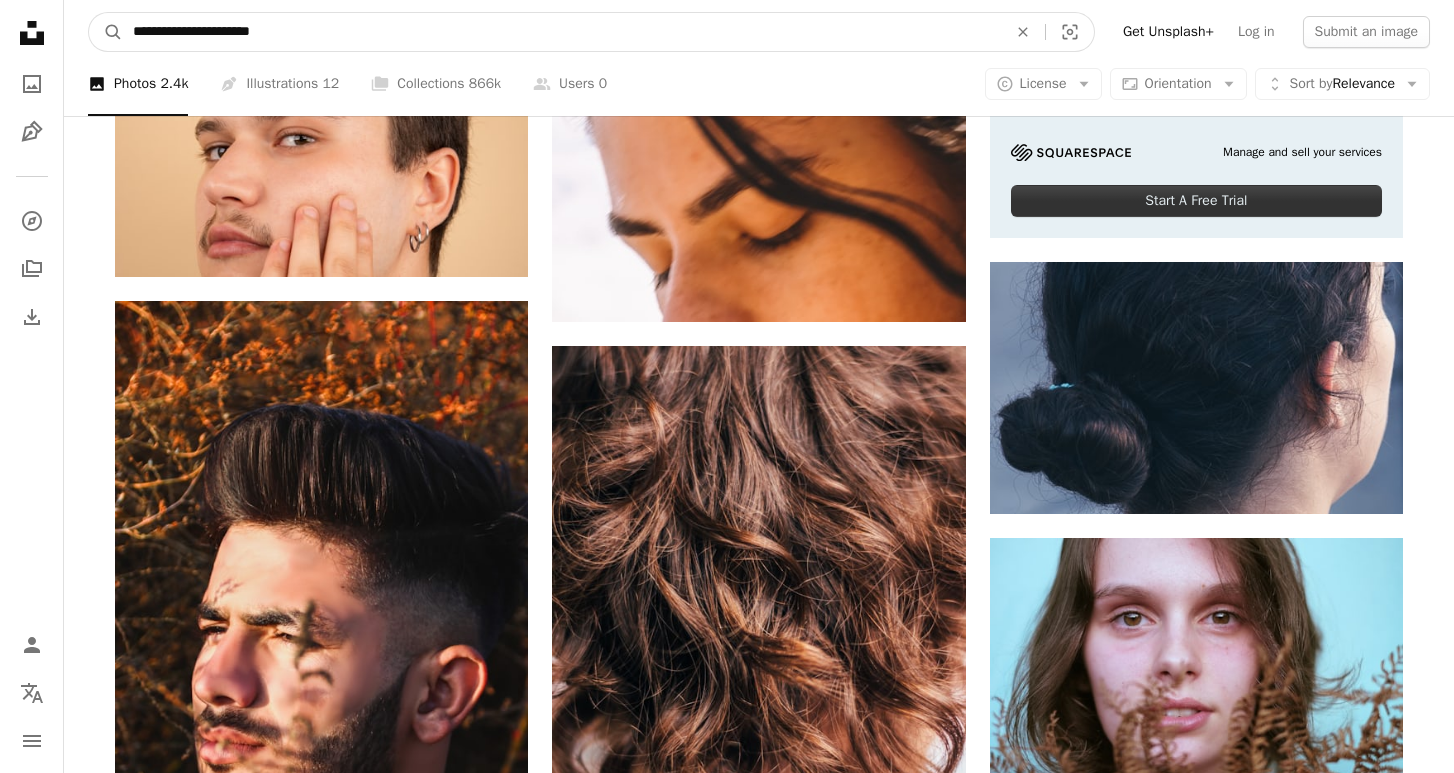 click on "A magnifying glass" at bounding box center (106, 32) 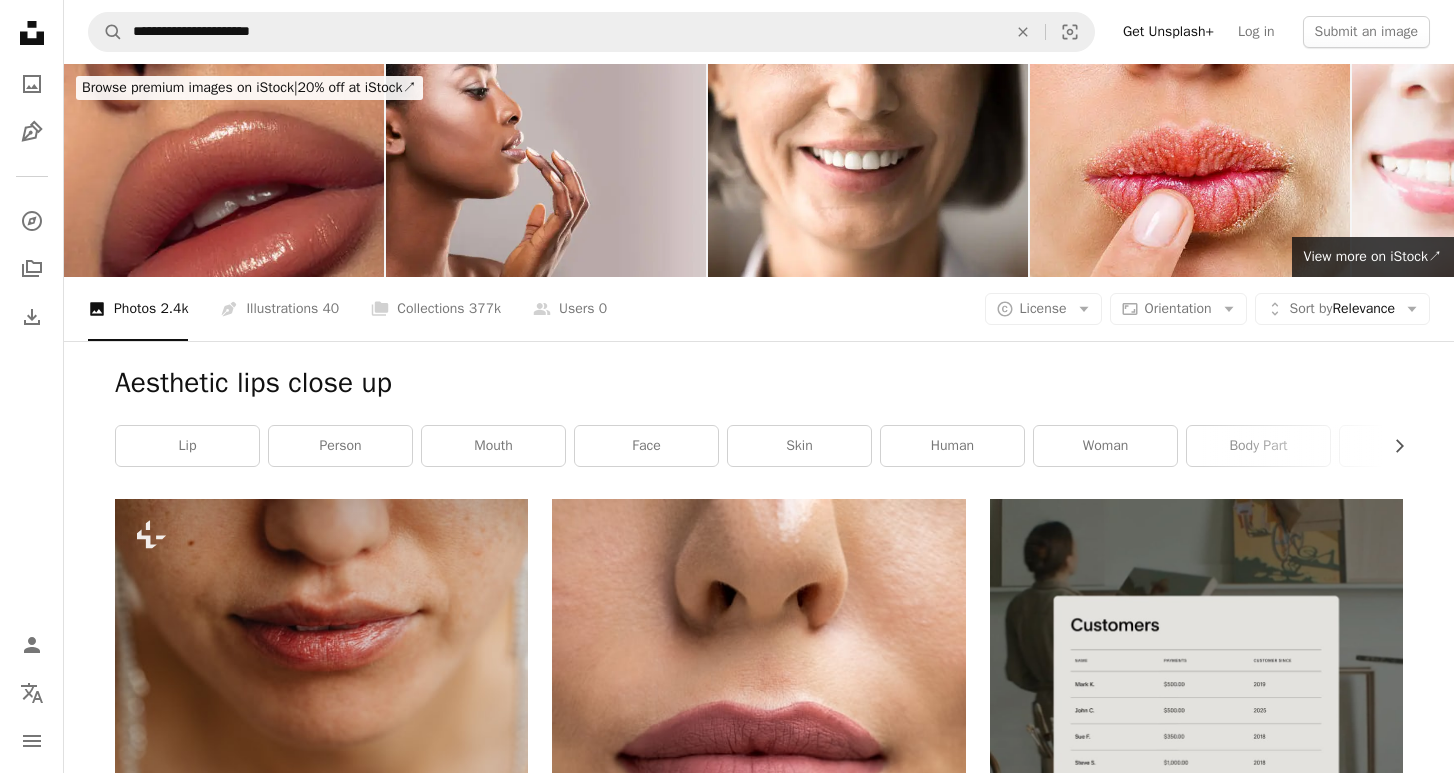 scroll, scrollTop: 0, scrollLeft: 0, axis: both 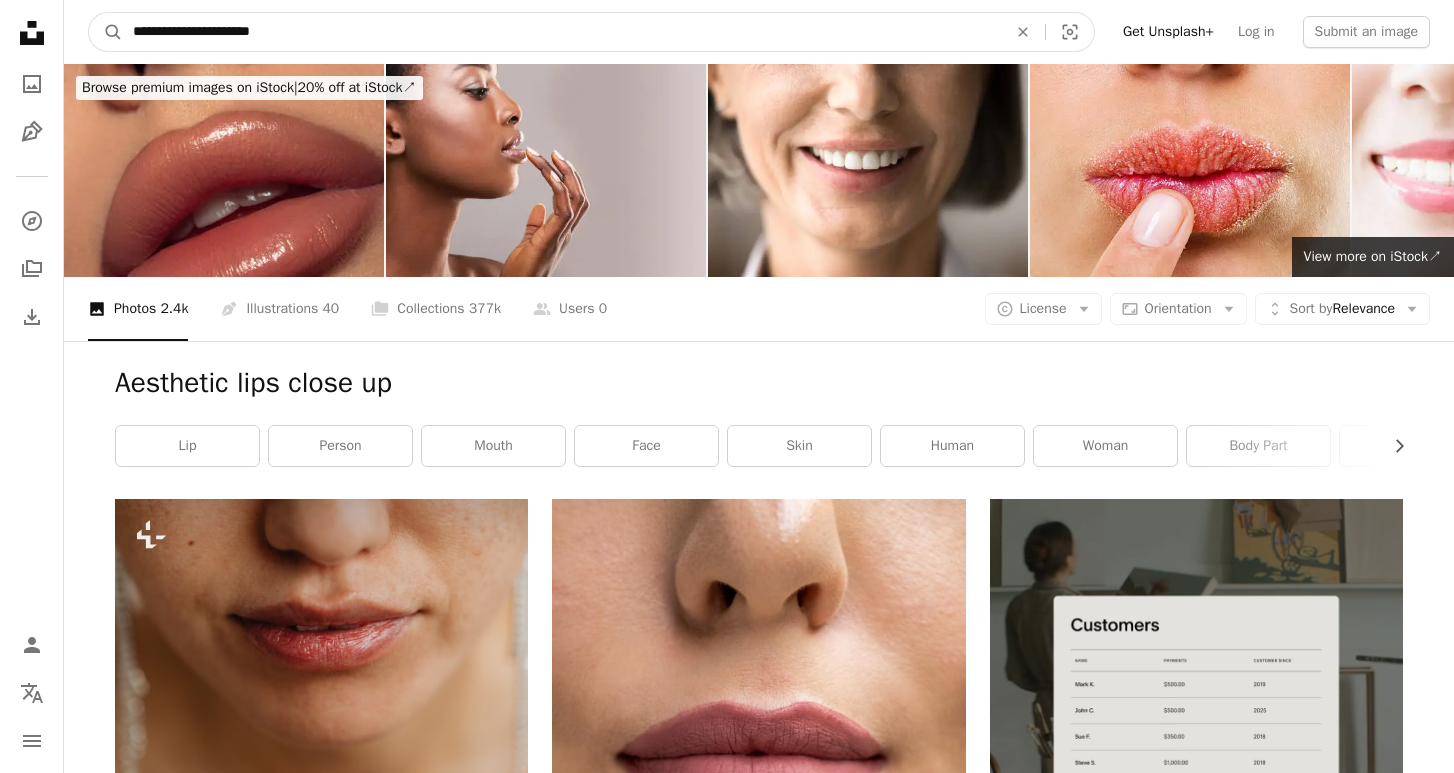 click on "**********" at bounding box center (562, 32) 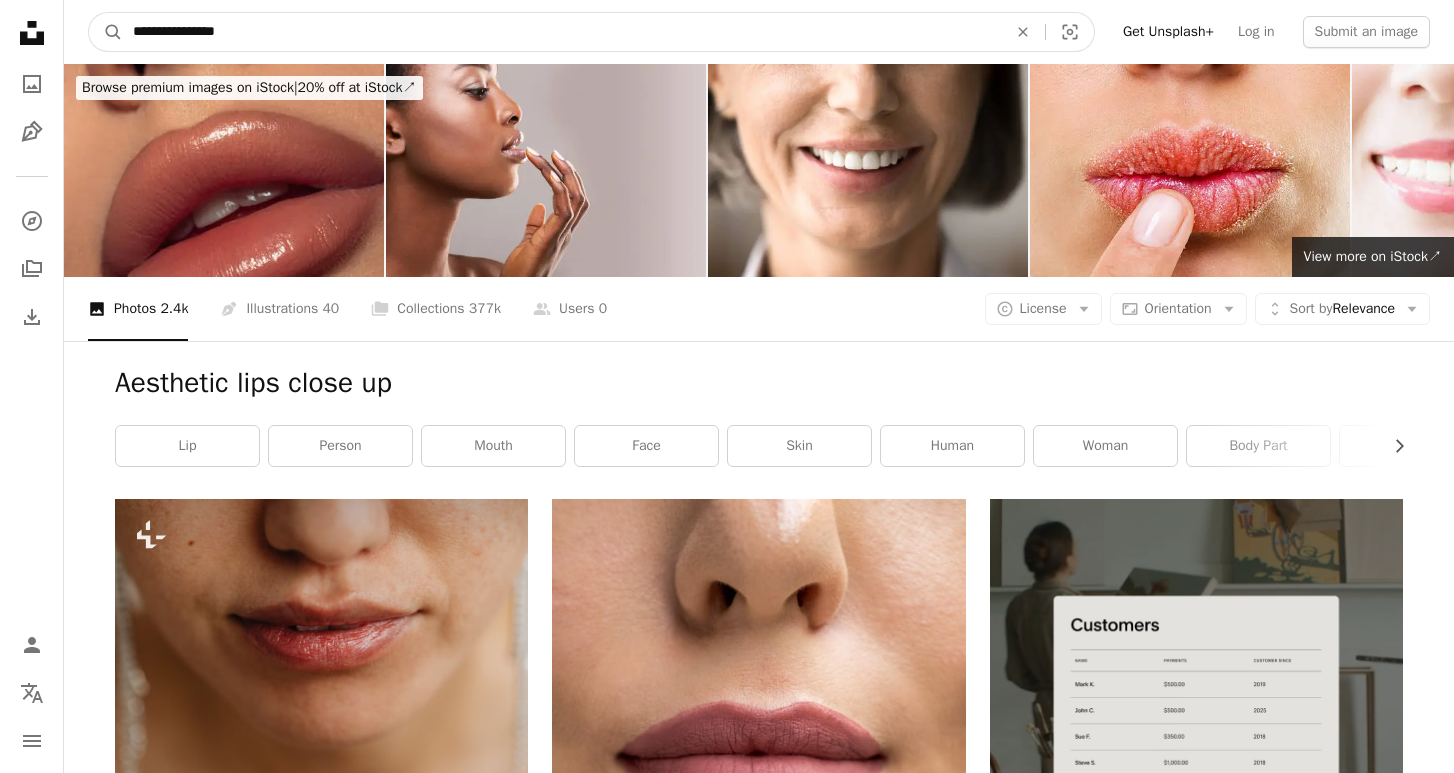 type on "**********" 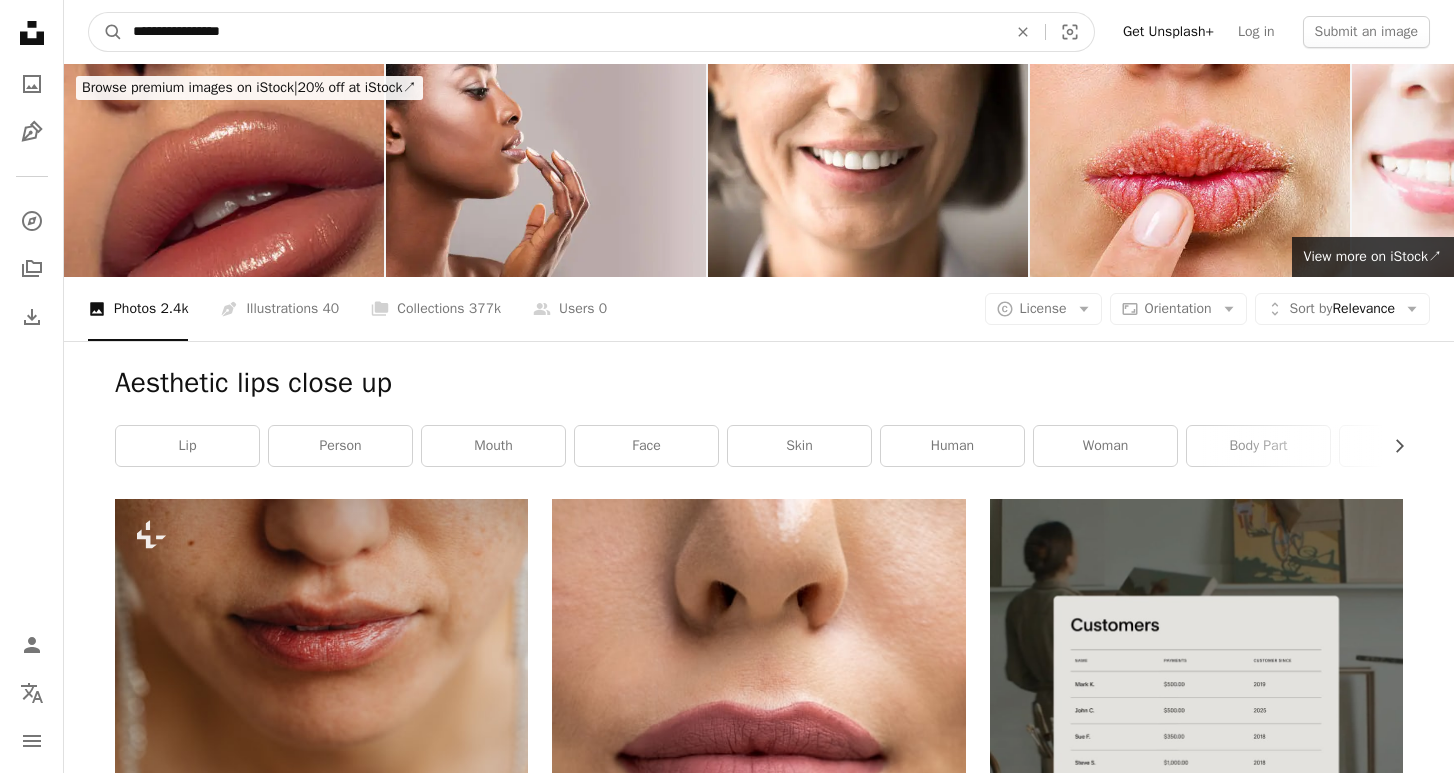 click on "A magnifying glass" at bounding box center (106, 32) 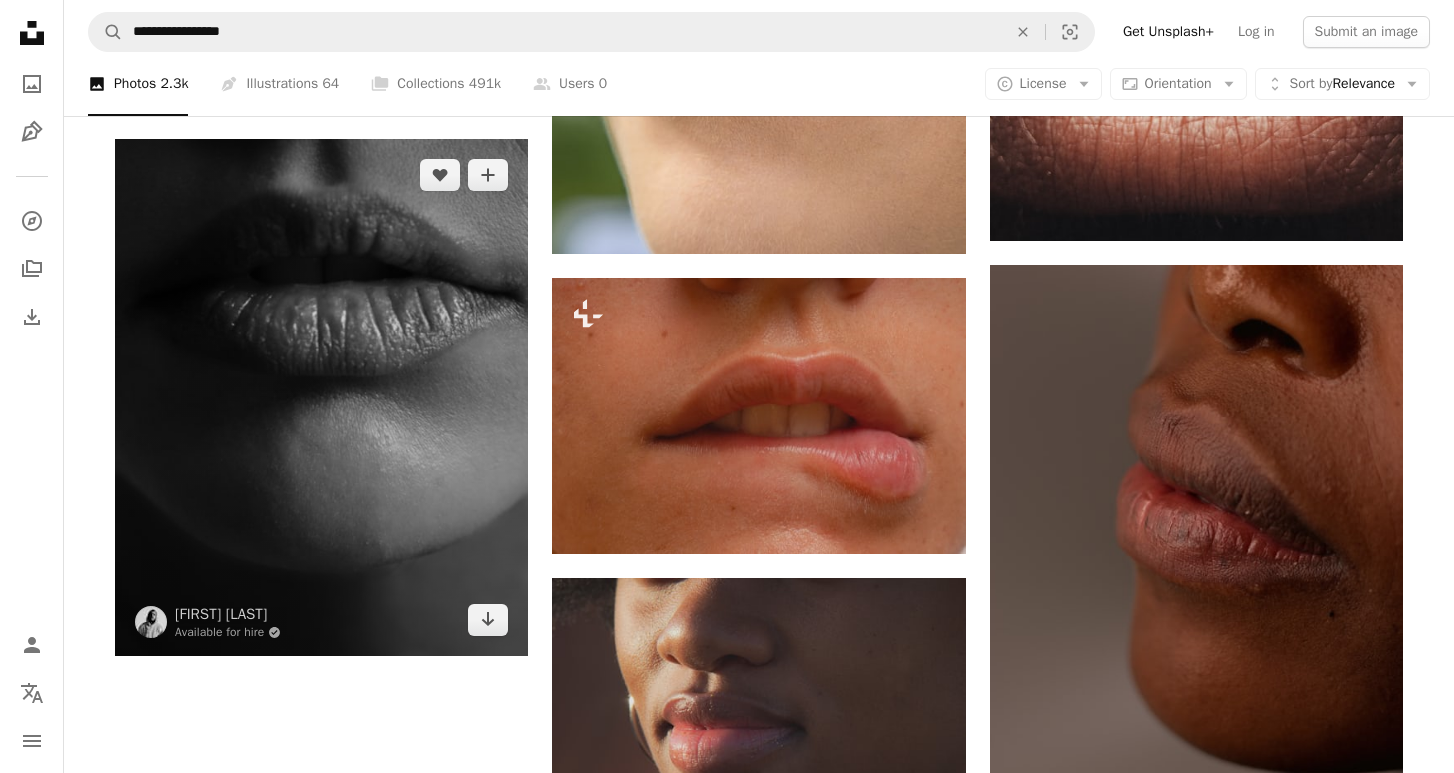 scroll, scrollTop: 2531, scrollLeft: 0, axis: vertical 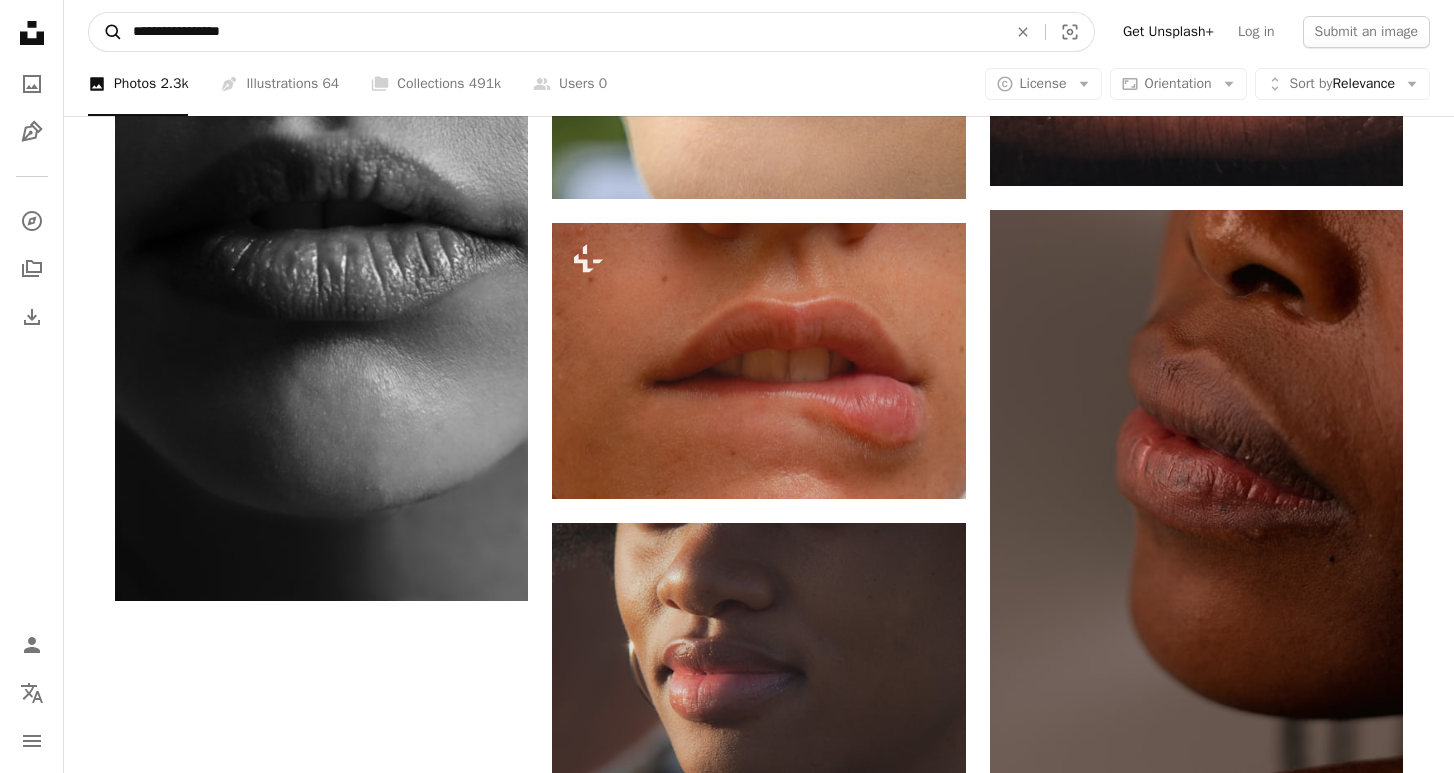 drag, startPoint x: 161, startPoint y: 35, endPoint x: 100, endPoint y: 35, distance: 61 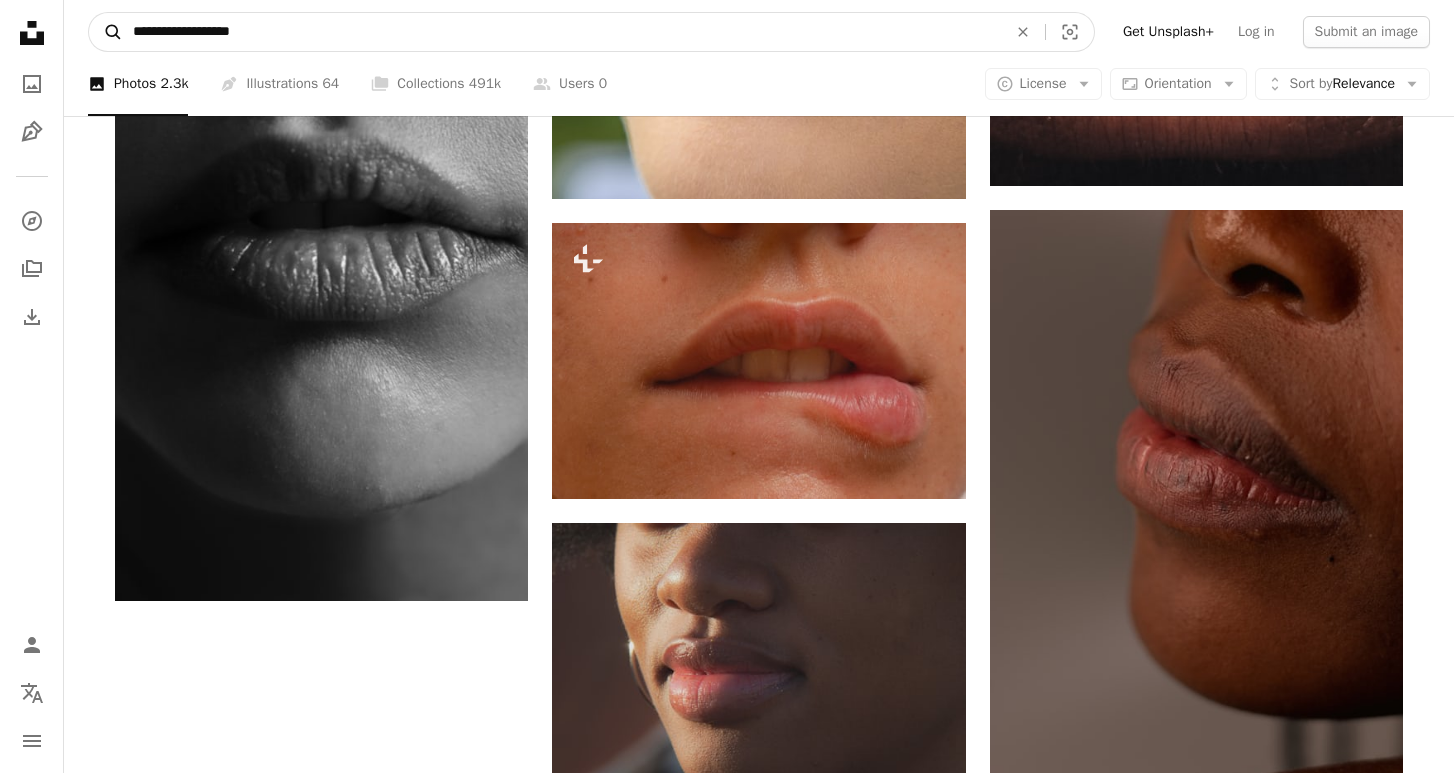 type on "**********" 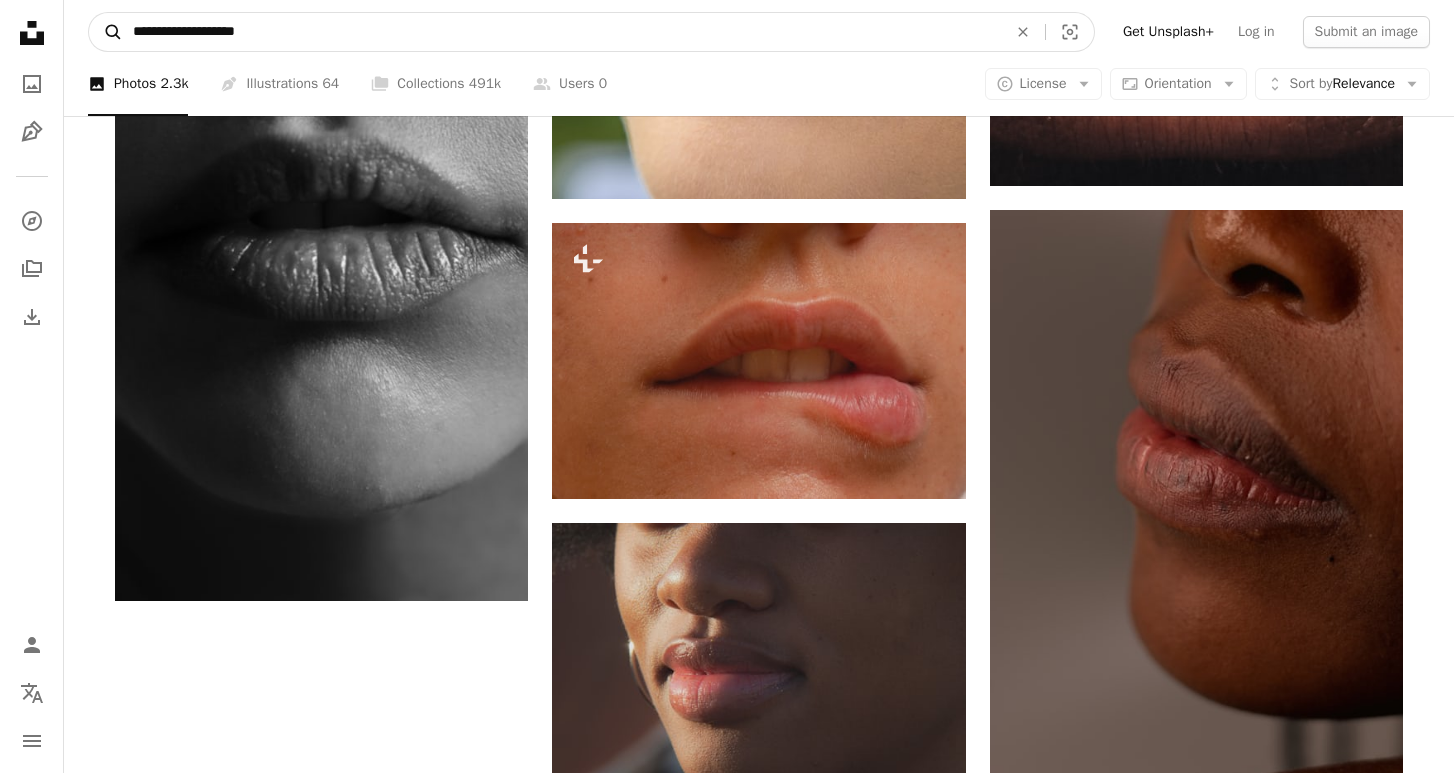 click on "A magnifying glass" at bounding box center [106, 32] 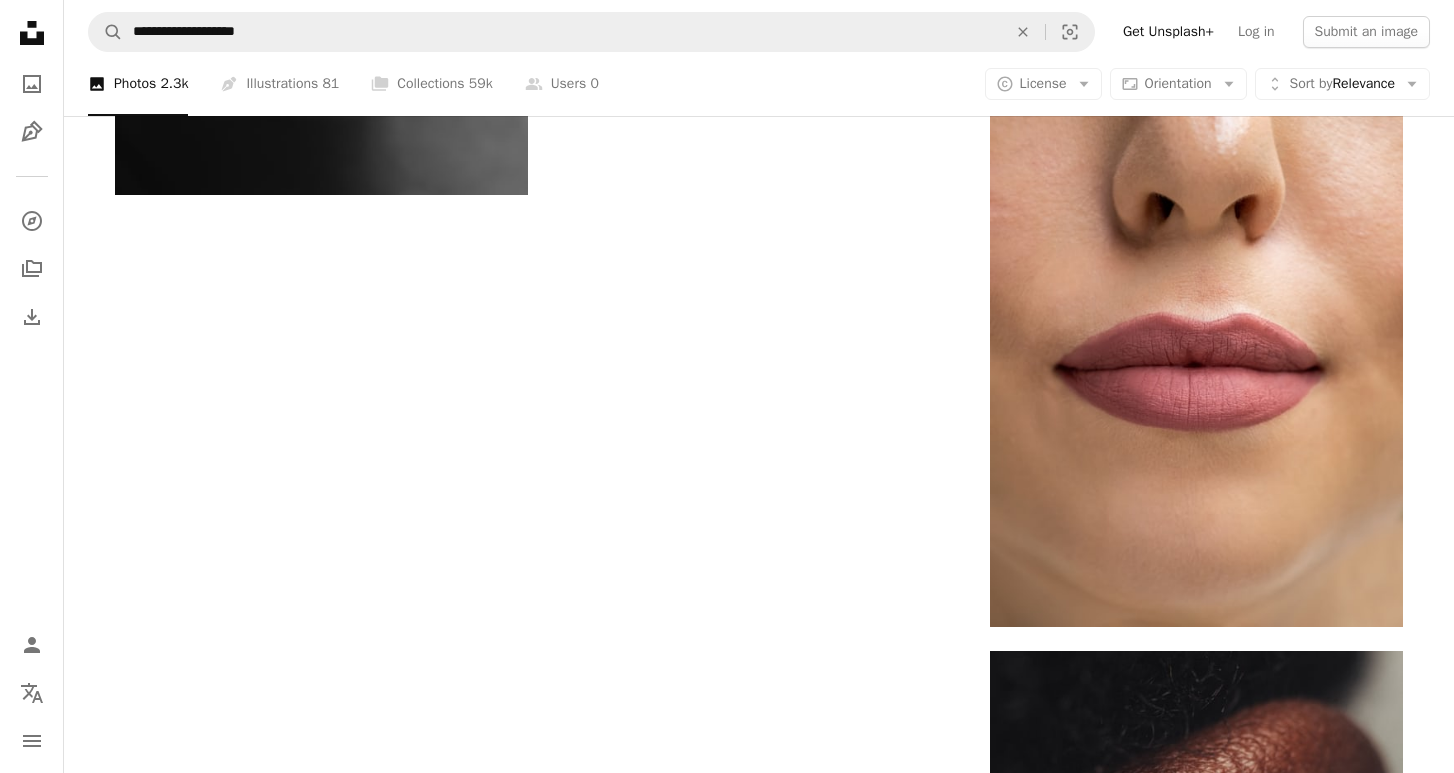 scroll, scrollTop: 3265, scrollLeft: 0, axis: vertical 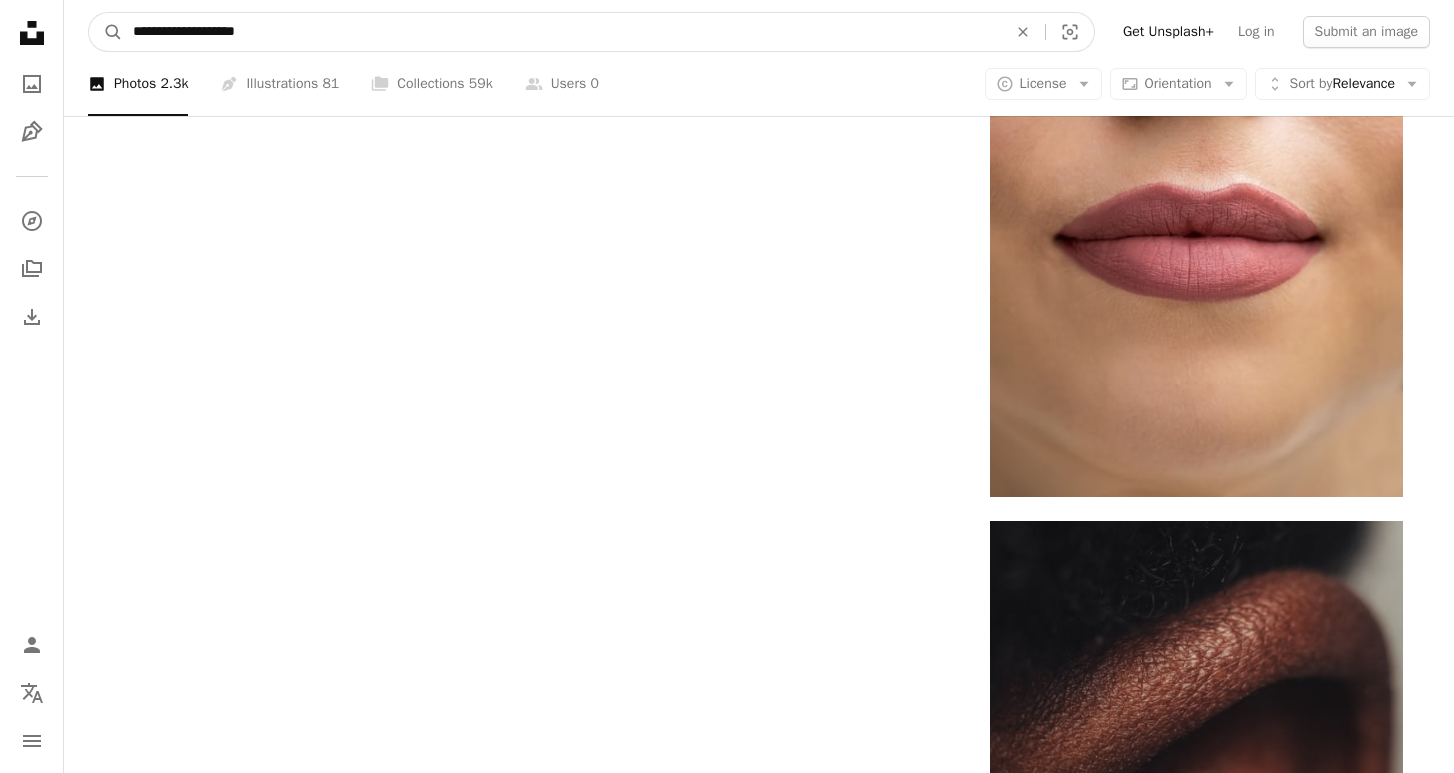 click on "**********" at bounding box center [562, 32] 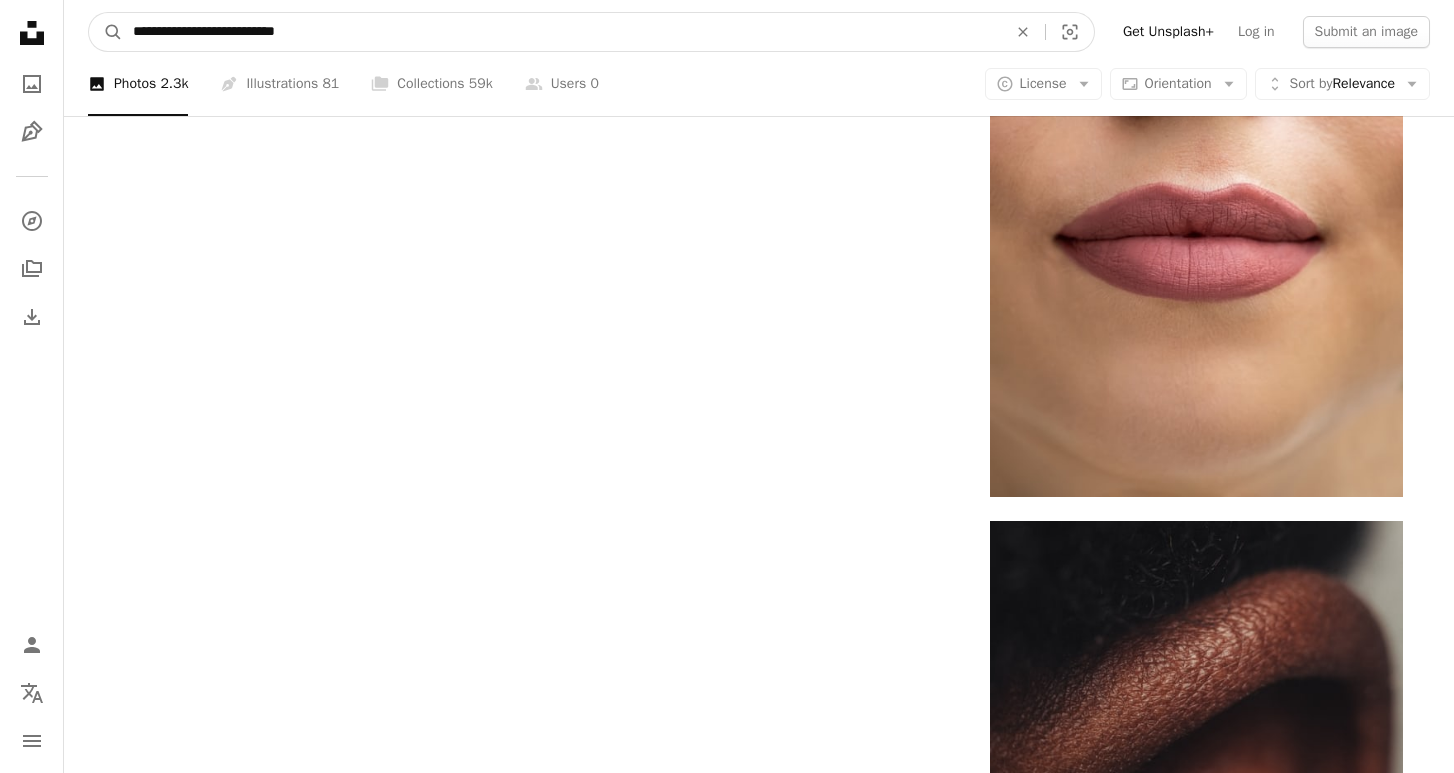 click on "A magnifying glass" at bounding box center [106, 32] 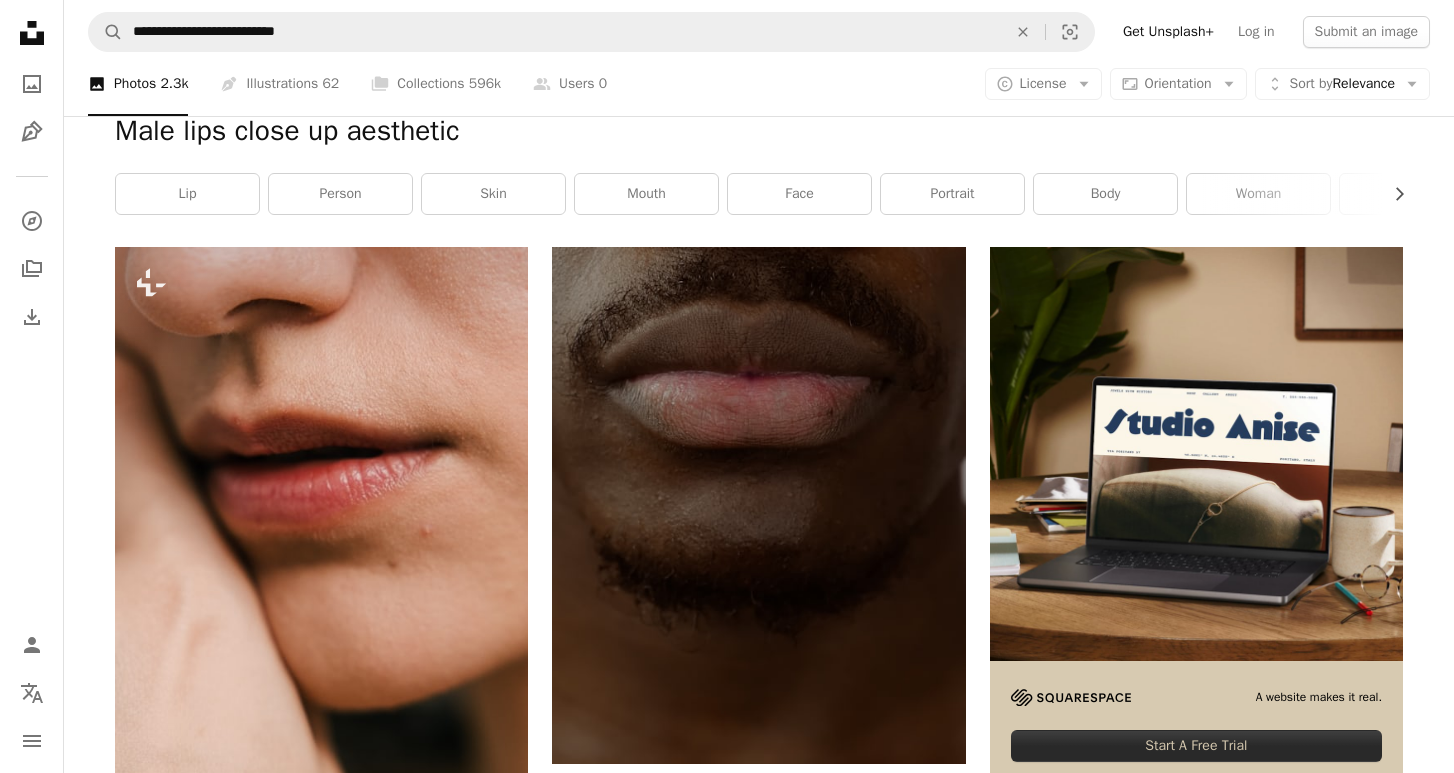 scroll, scrollTop: 258, scrollLeft: 0, axis: vertical 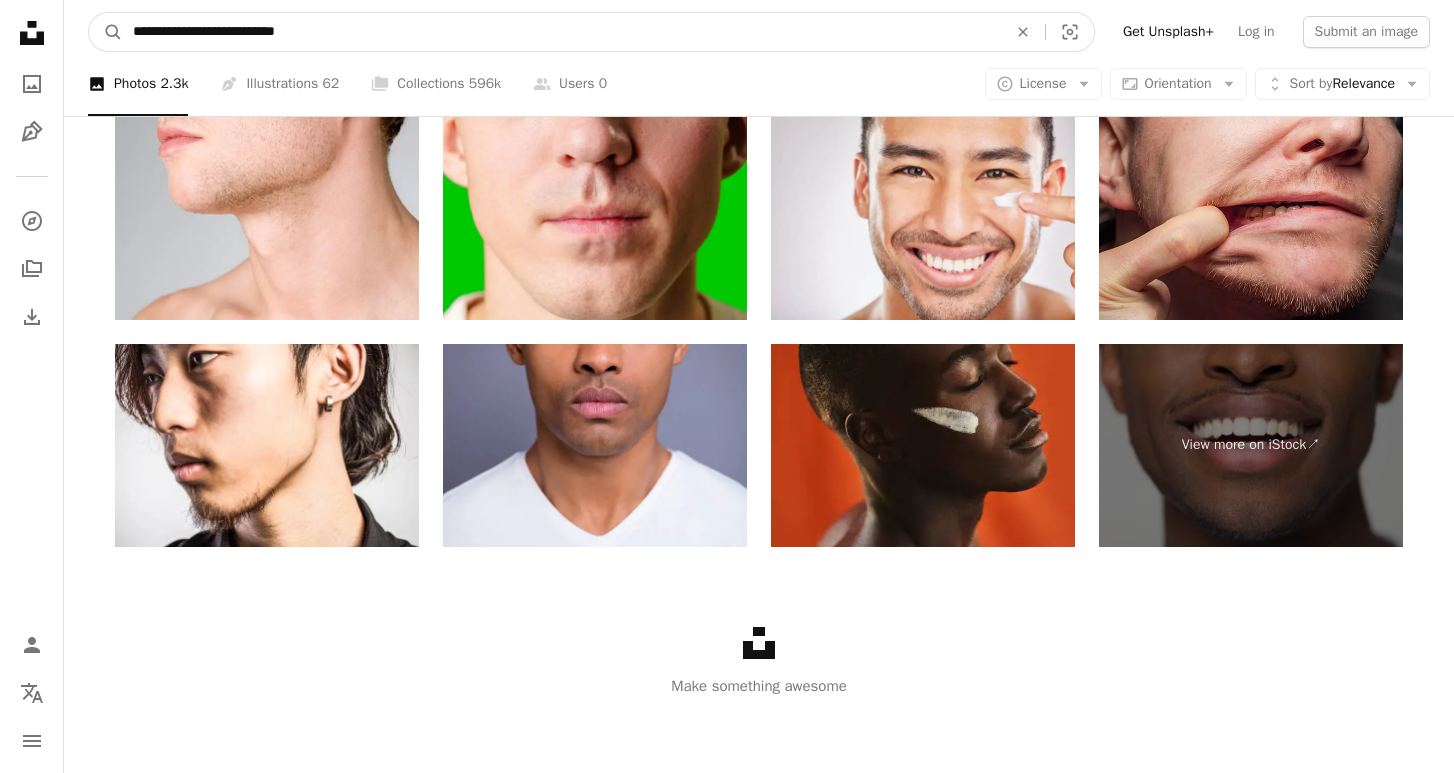 click on "**********" at bounding box center [562, 32] 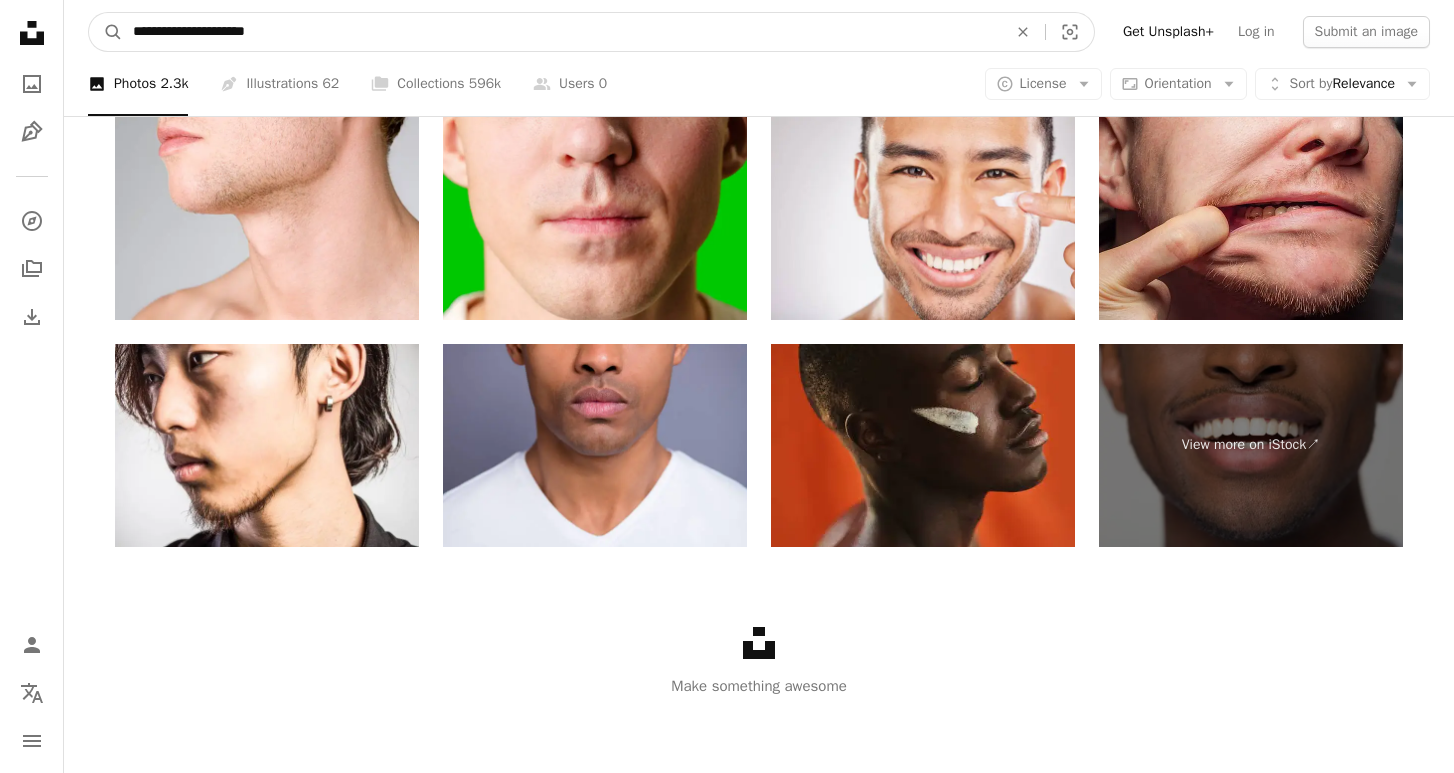 click on "A magnifying glass" at bounding box center [106, 32] 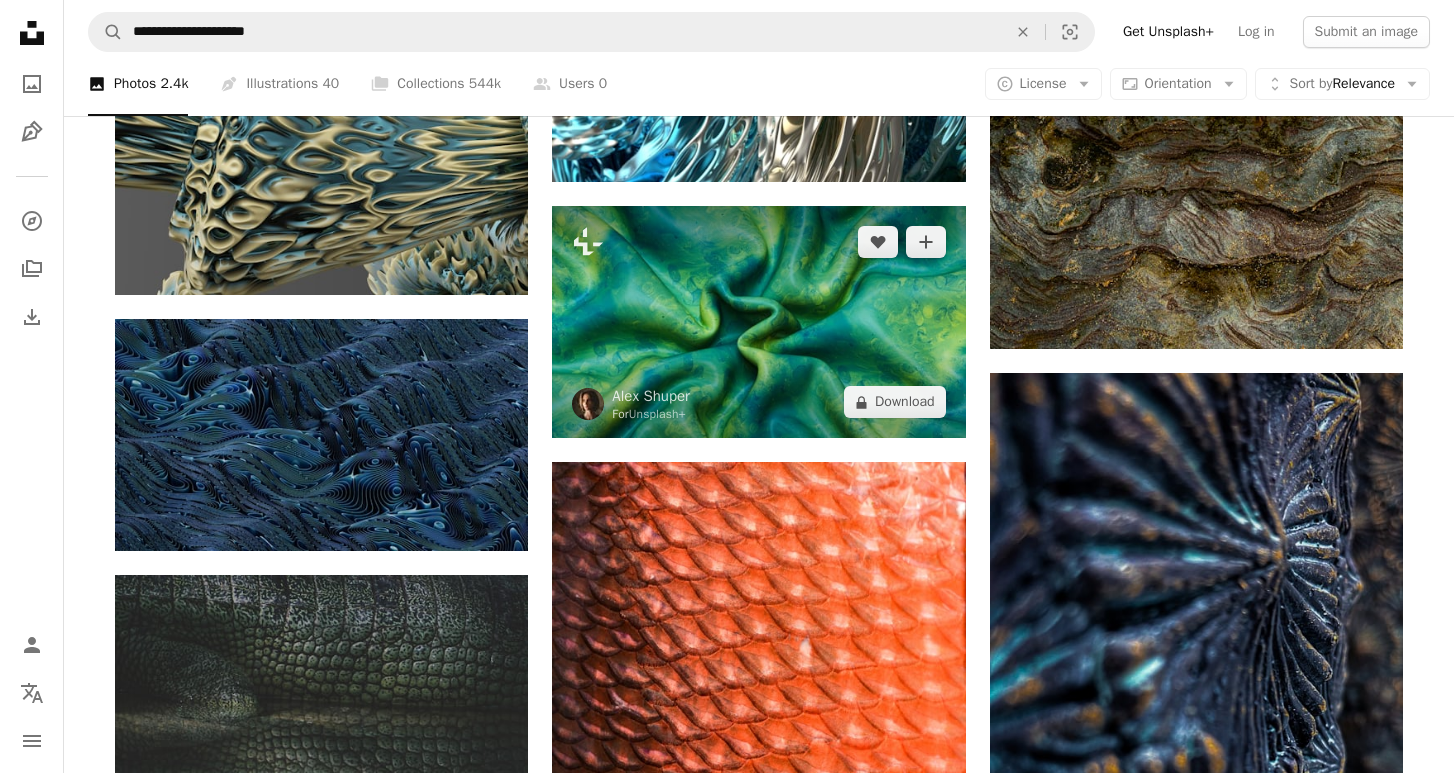 scroll, scrollTop: 1358, scrollLeft: 0, axis: vertical 